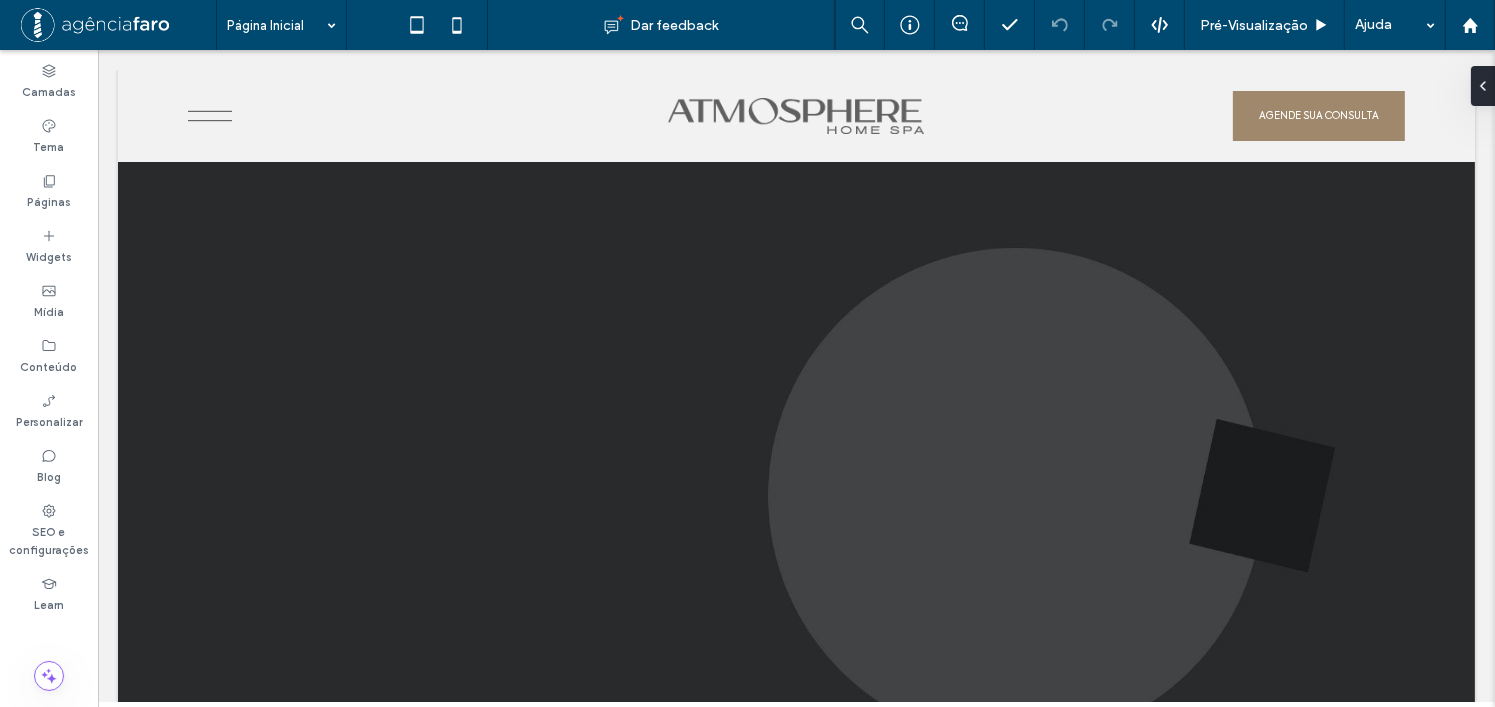 scroll, scrollTop: 0, scrollLeft: 0, axis: both 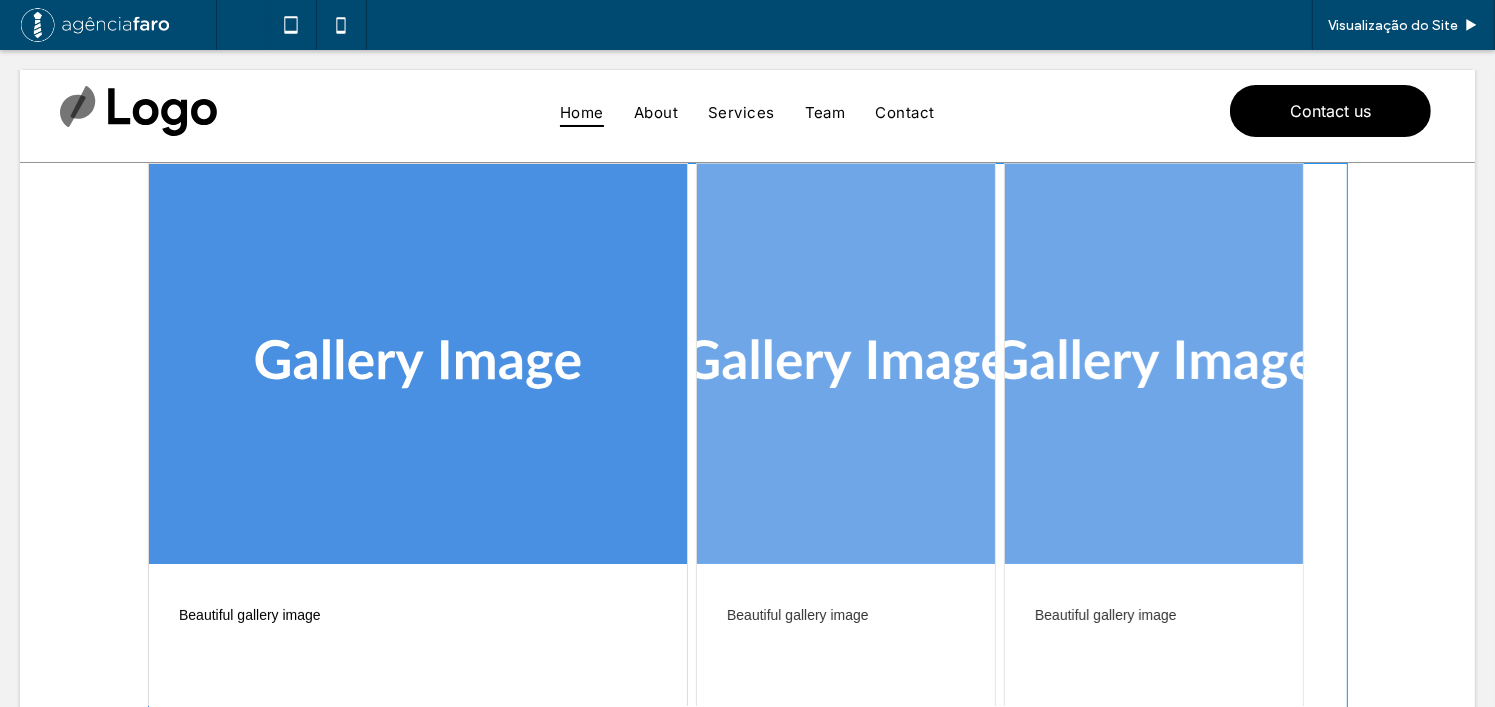 click at bounding box center (748, 491) 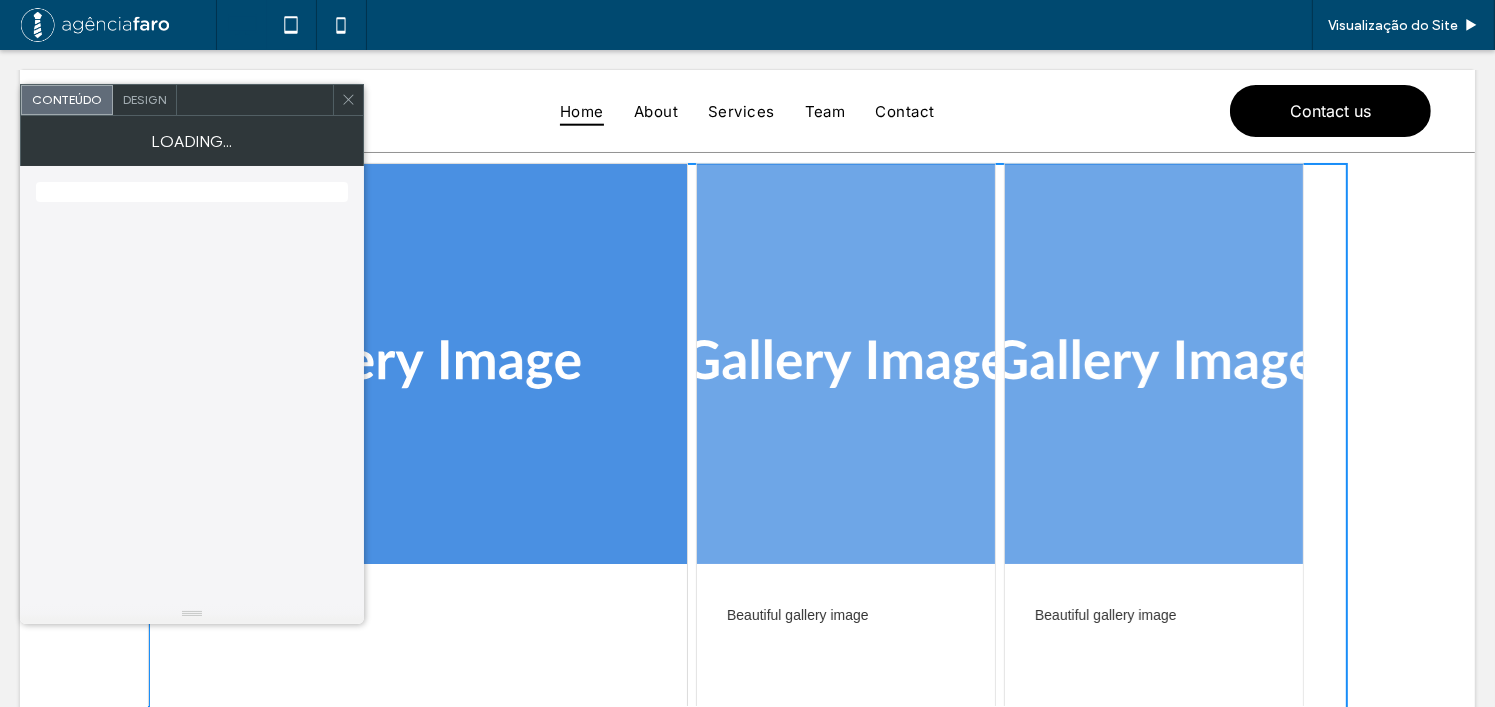 scroll, scrollTop: 200, scrollLeft: 0, axis: vertical 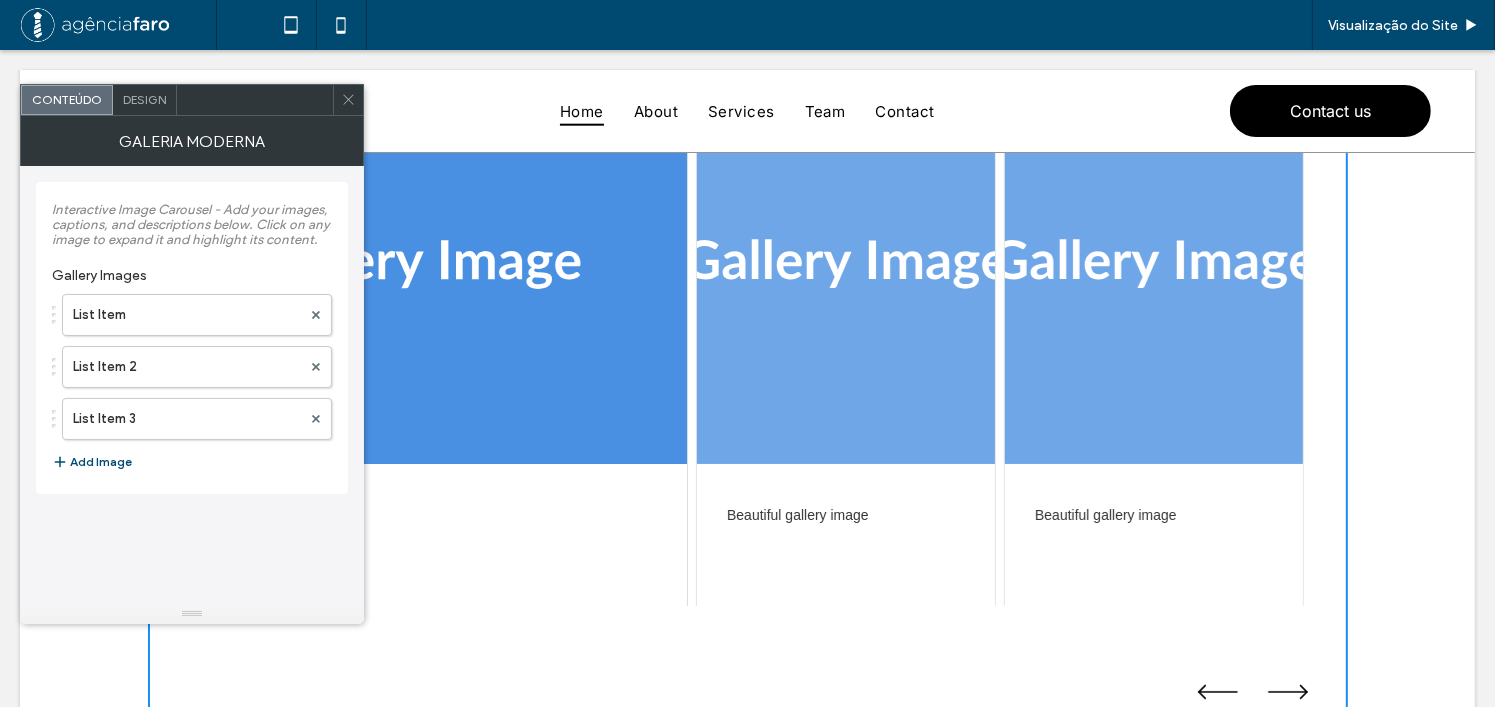 click 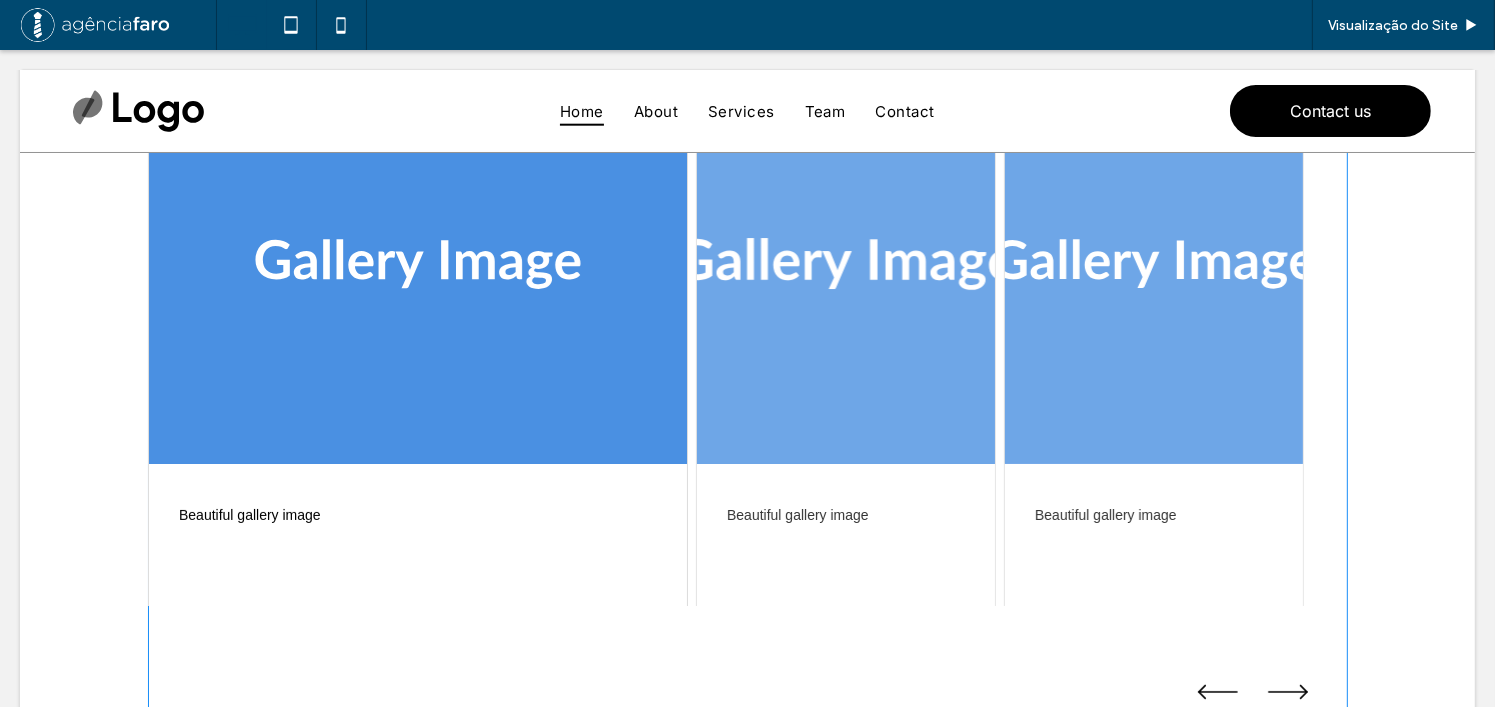 click at bounding box center [748, 391] 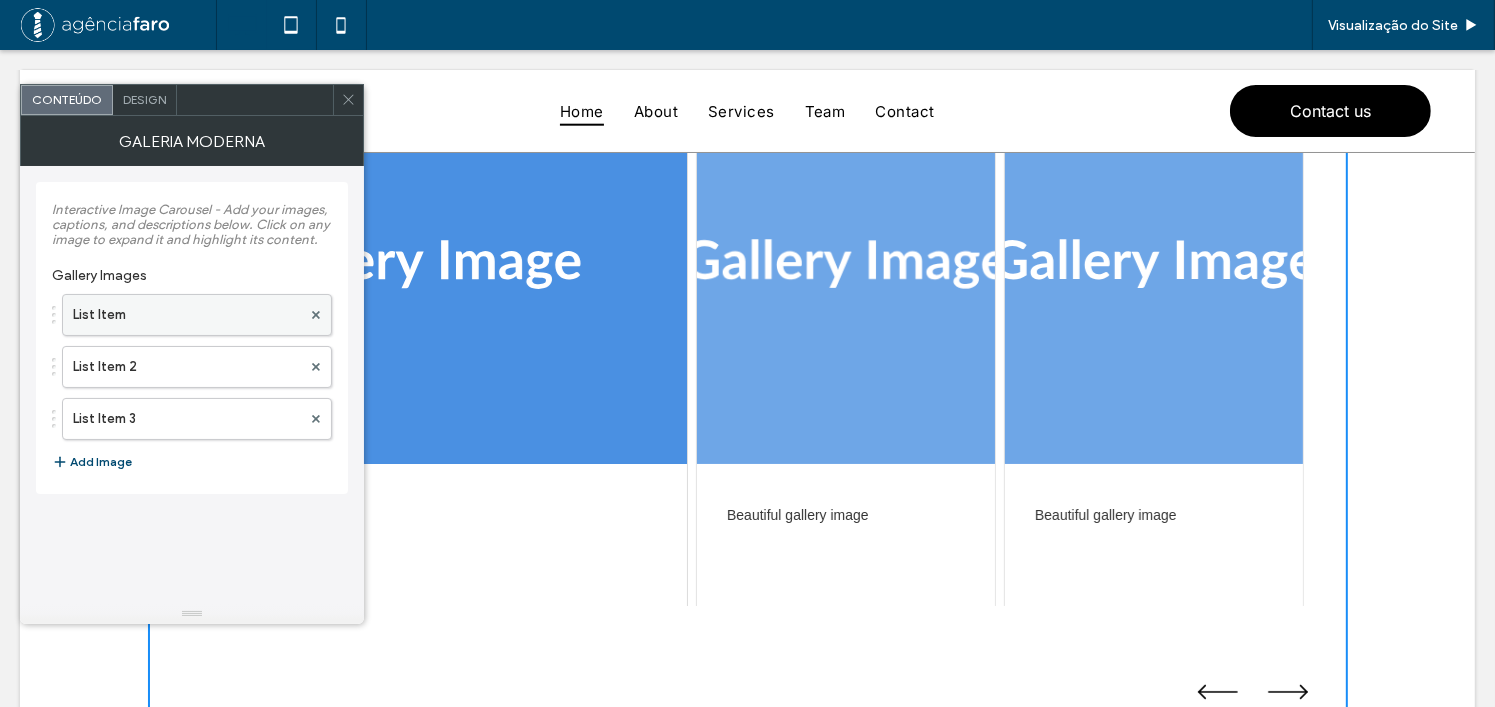 click on "List Item" at bounding box center [187, 315] 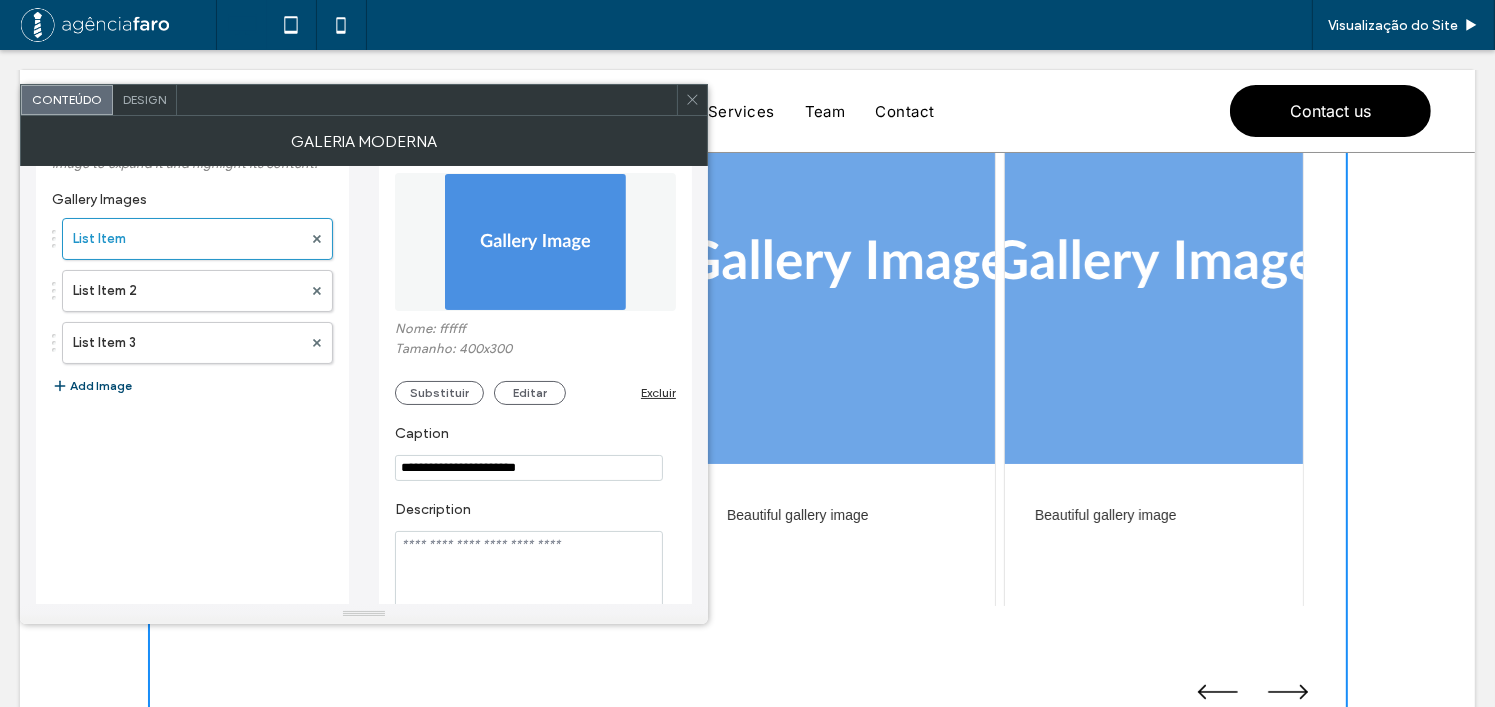 scroll, scrollTop: 145, scrollLeft: 0, axis: vertical 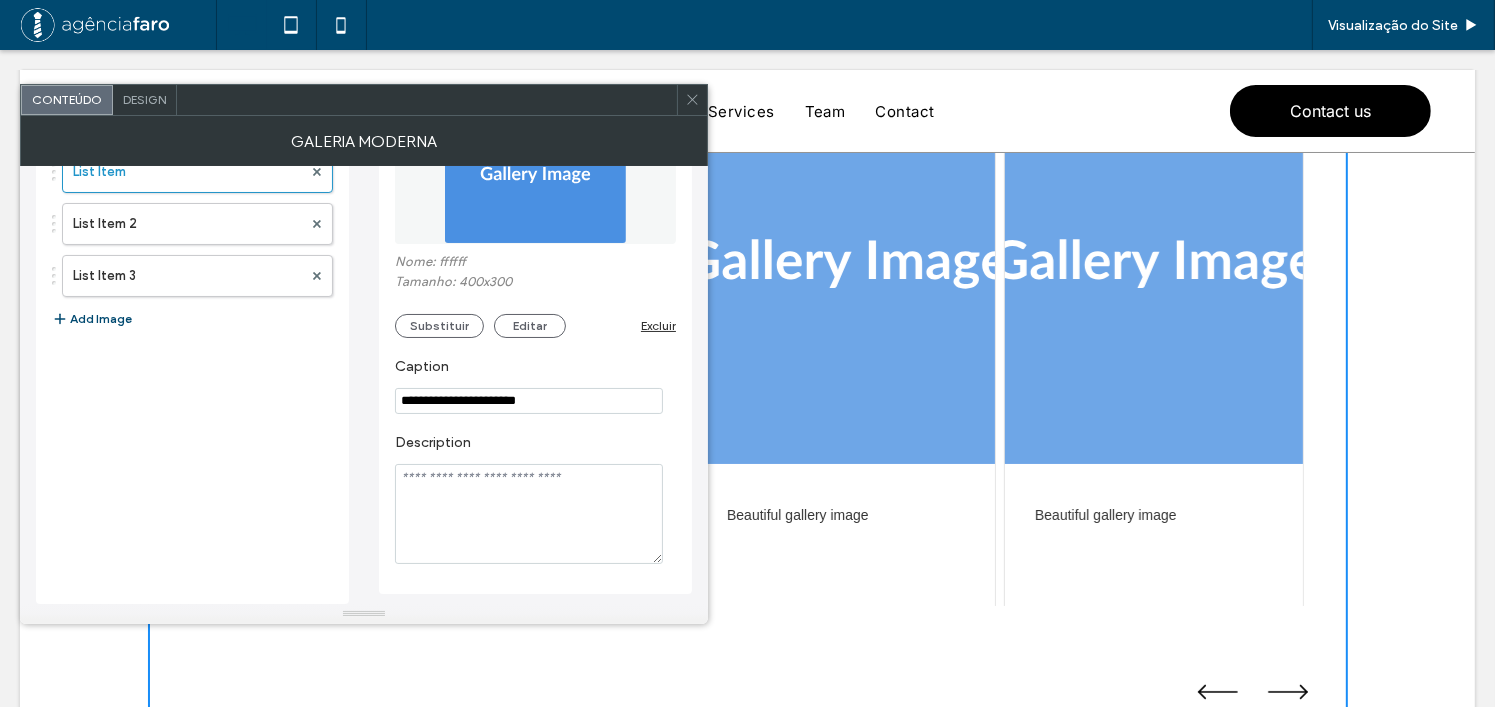 click at bounding box center (529, 514) 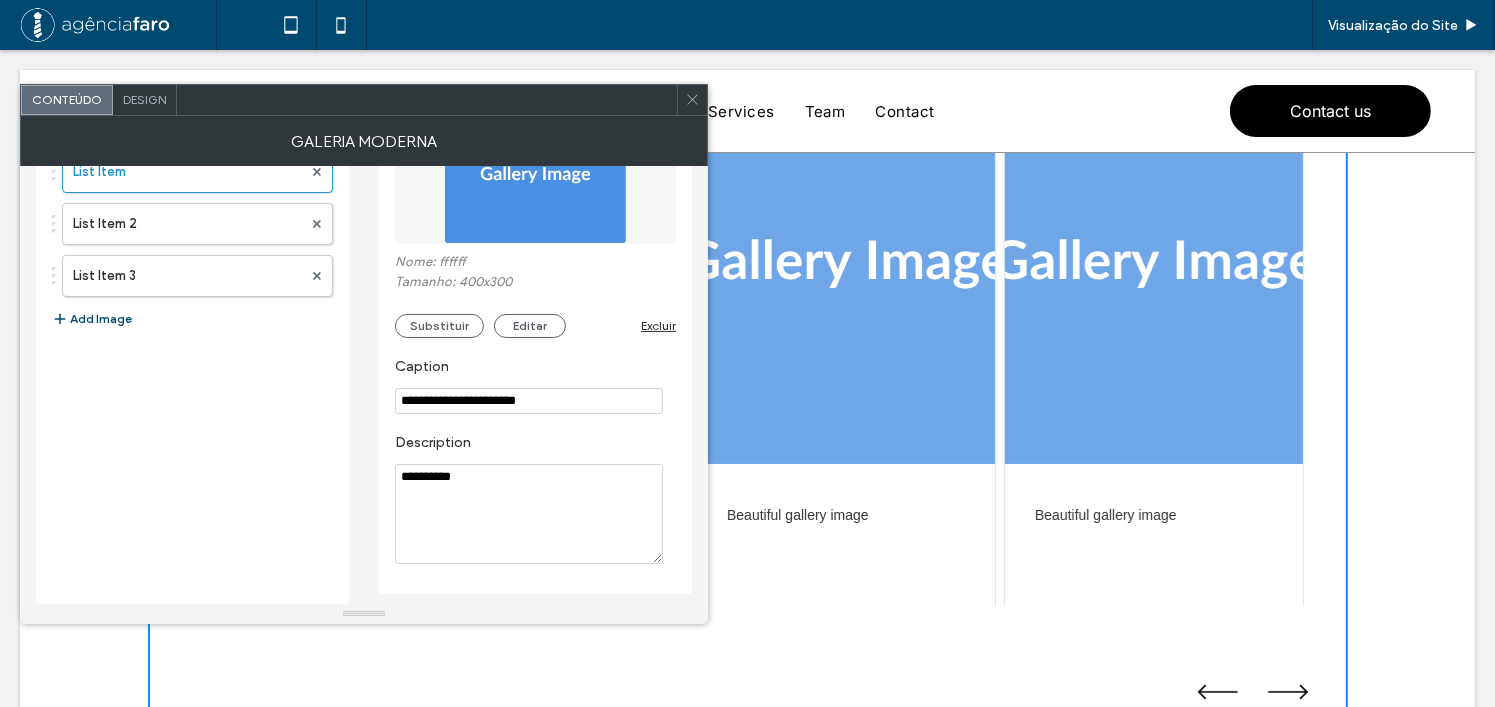 type on "**********" 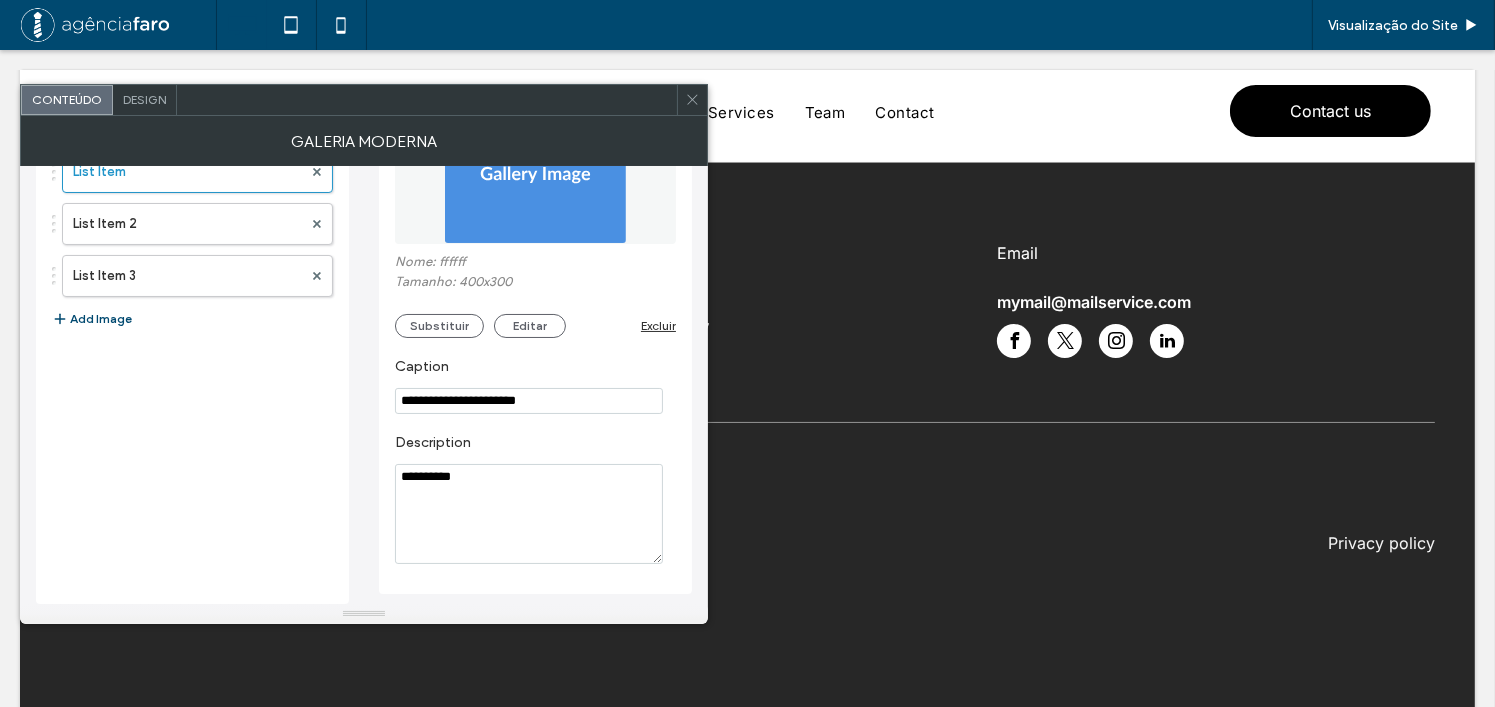 click 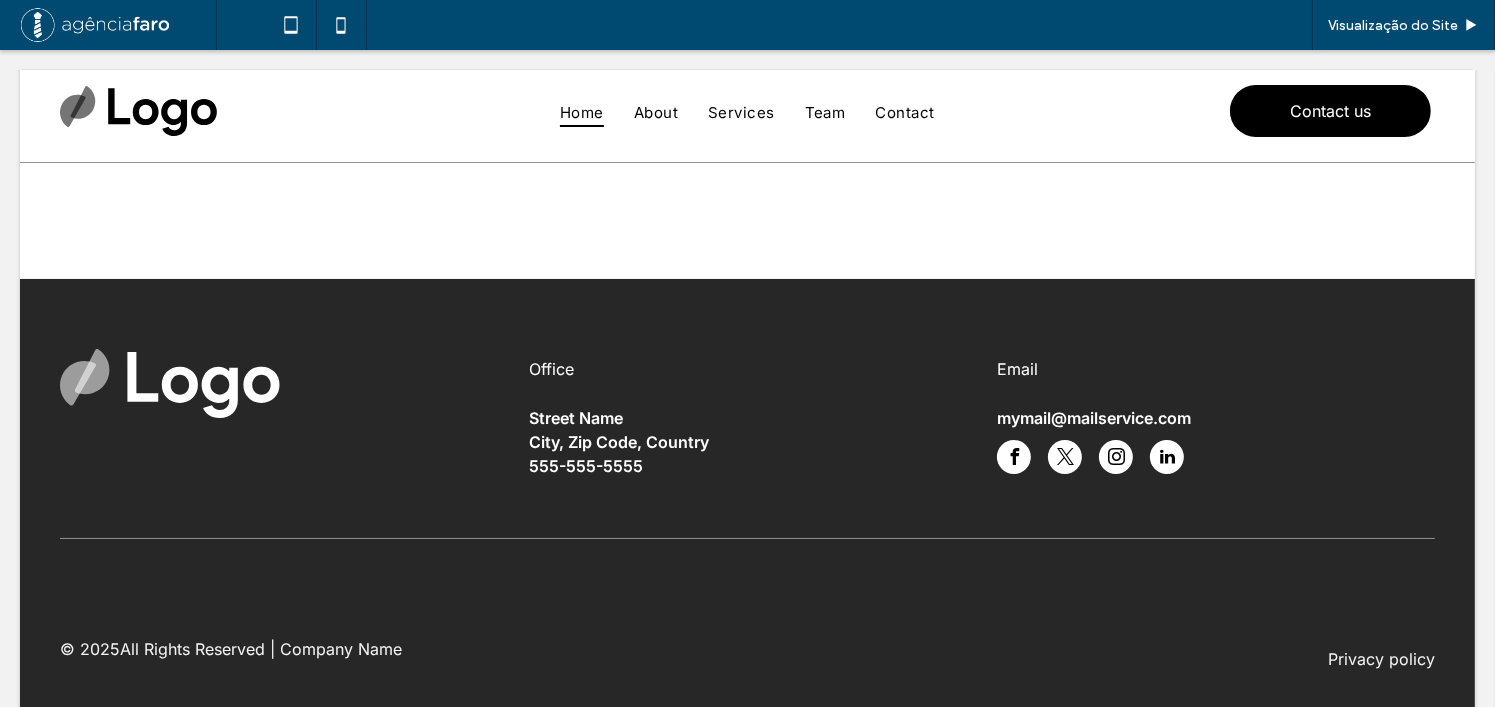 scroll, scrollTop: 0, scrollLeft: 0, axis: both 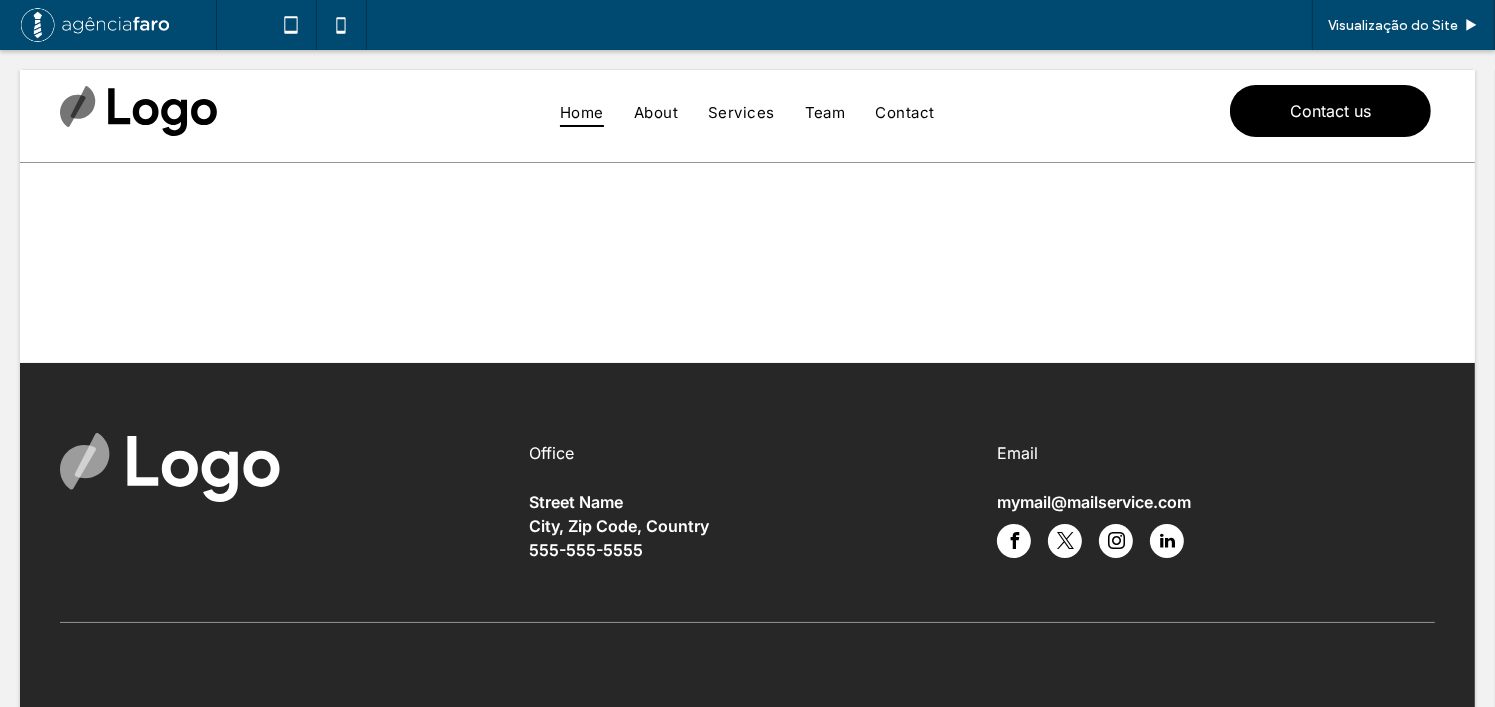 click at bounding box center [747, 263] 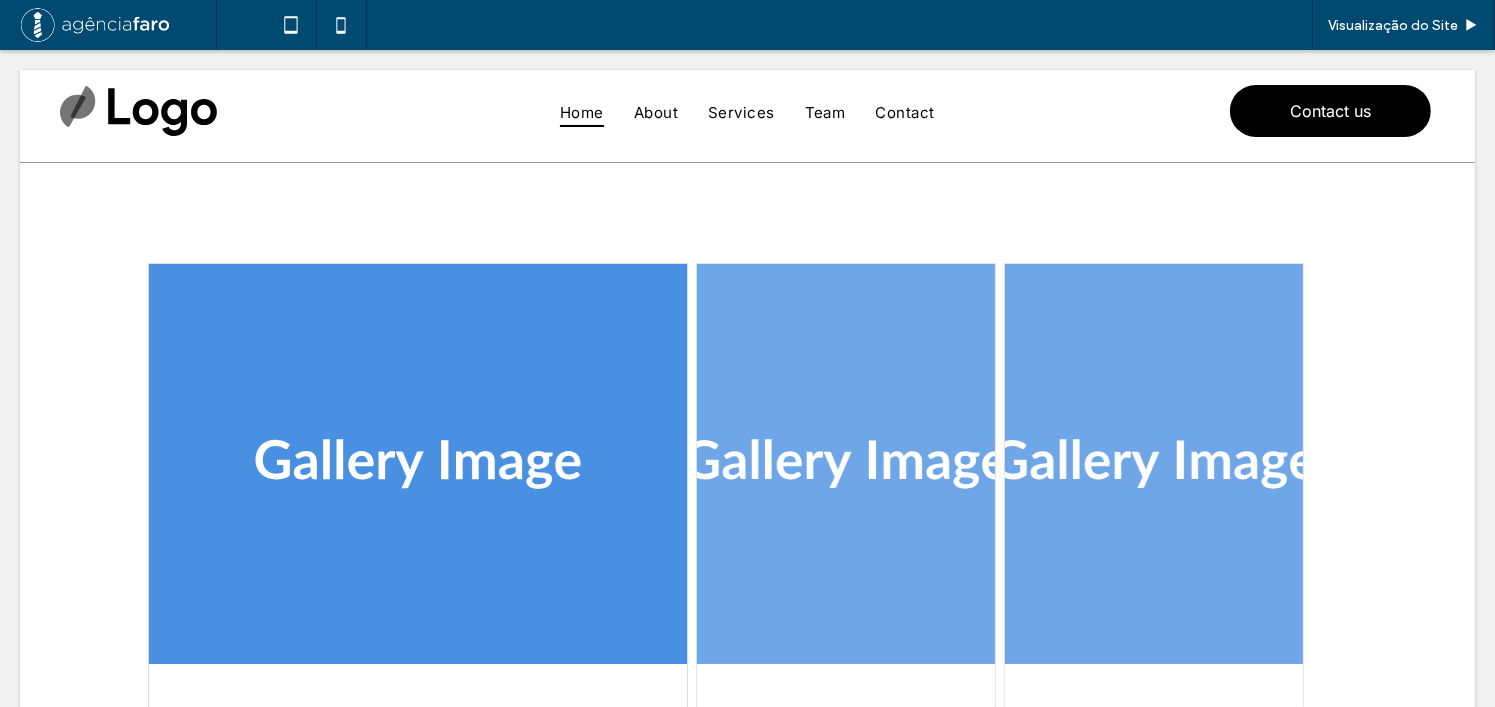 scroll, scrollTop: 0, scrollLeft: 0, axis: both 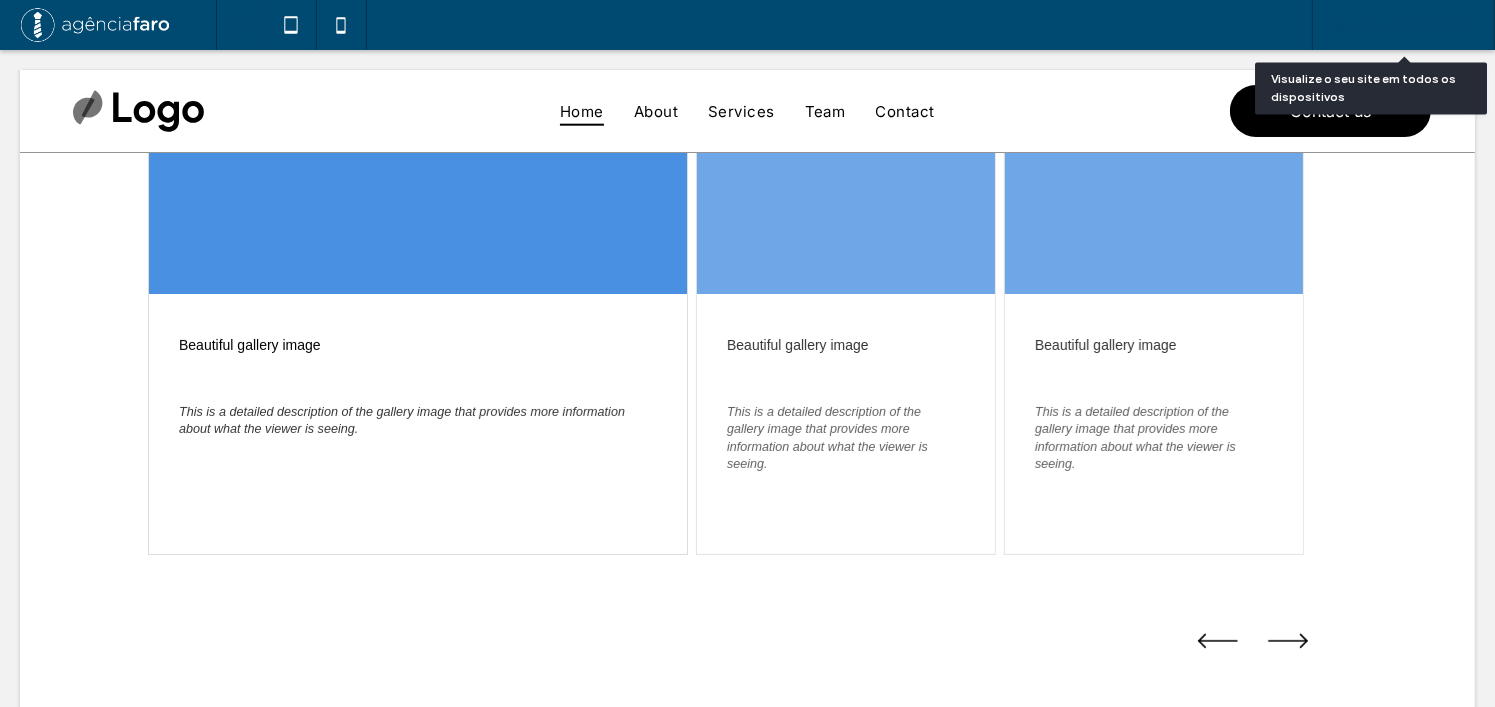click on "Visualização do Site" at bounding box center [1403, 25] 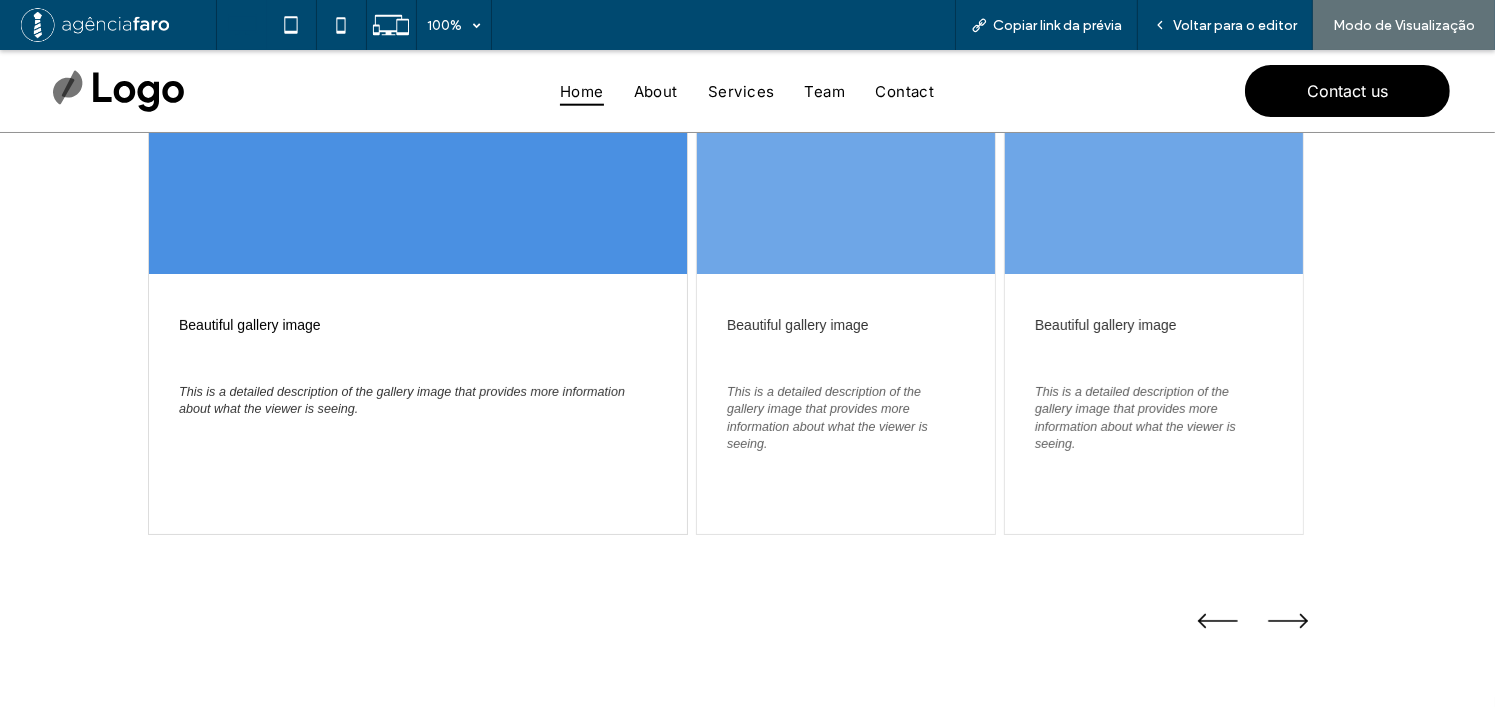 click on "Beautiful gallery image
This is a detailed description of the gallery image that provides more information about what the viewer is seeing." at bounding box center (846, 204) 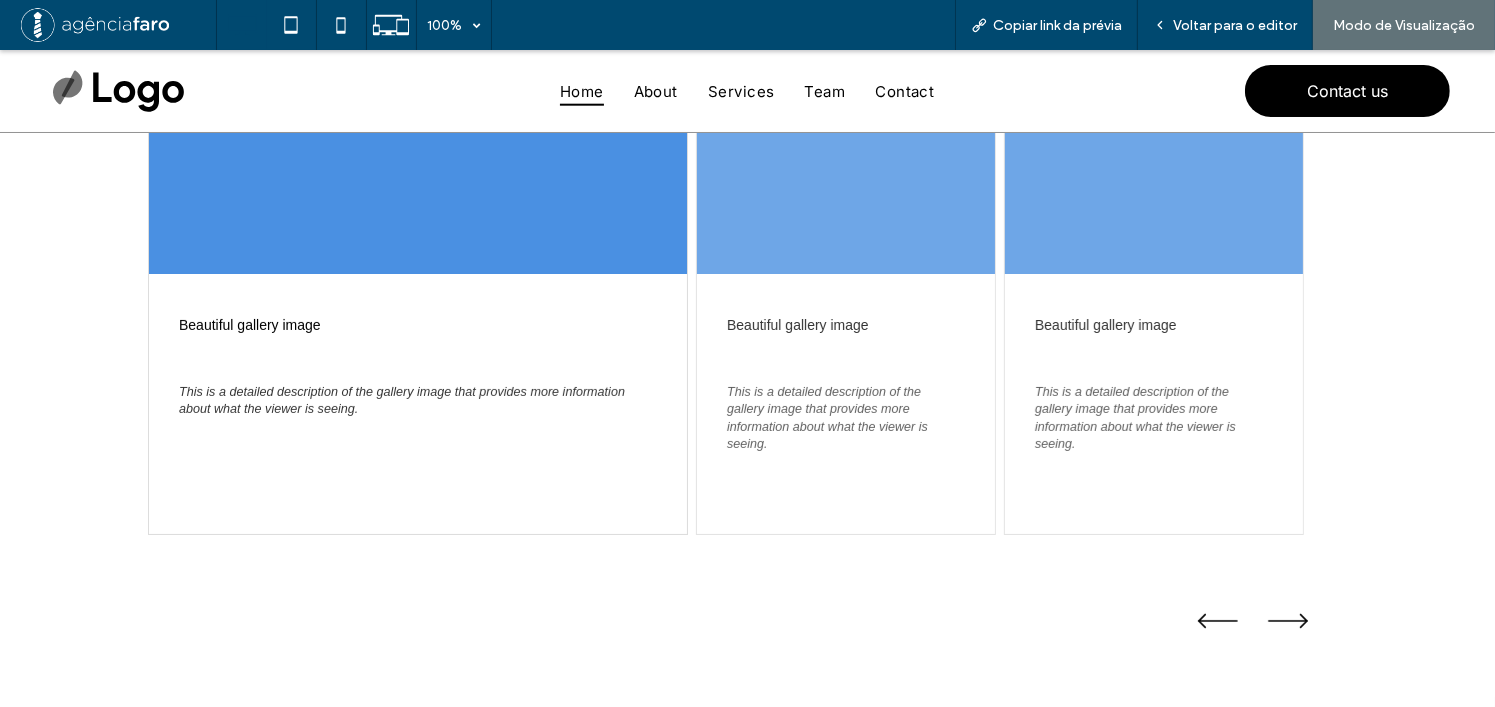 click at bounding box center (846, 74) 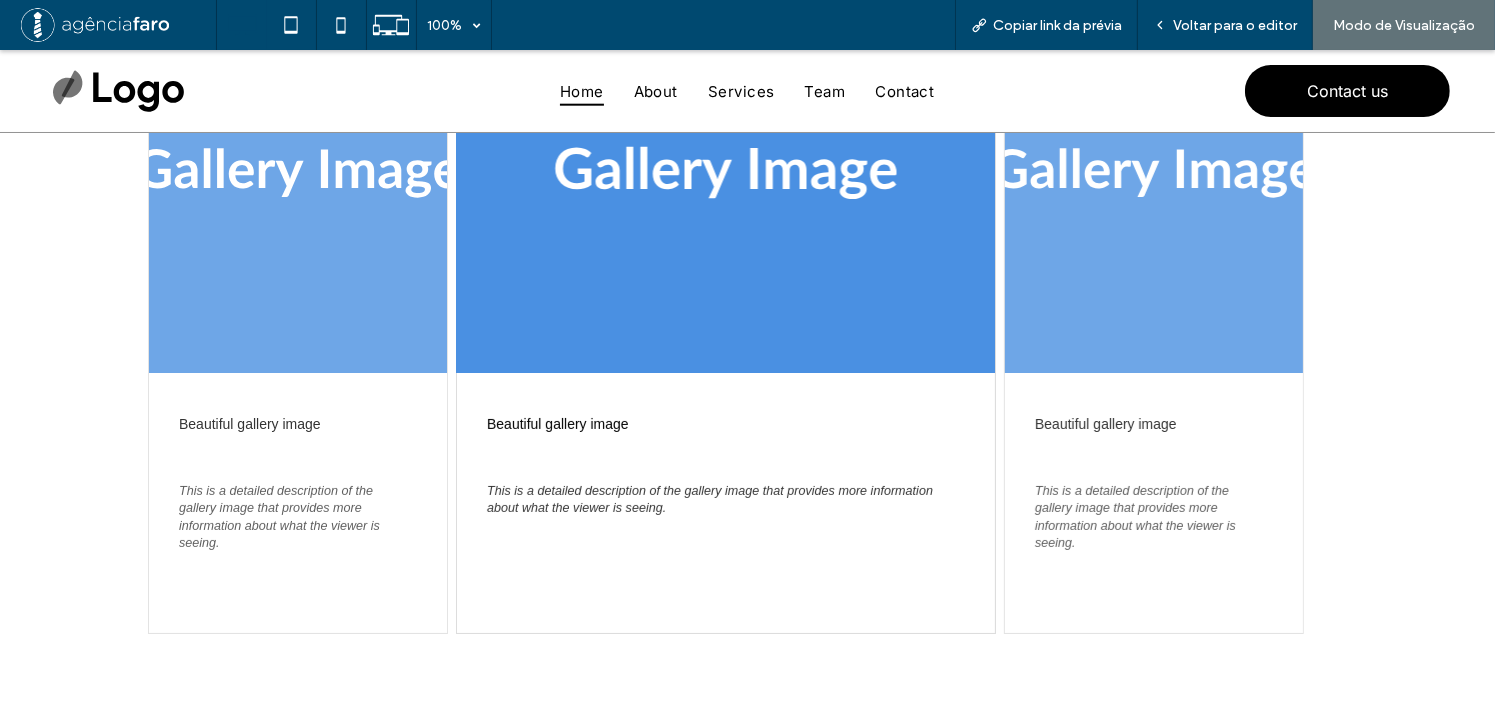 scroll, scrollTop: 170, scrollLeft: 0, axis: vertical 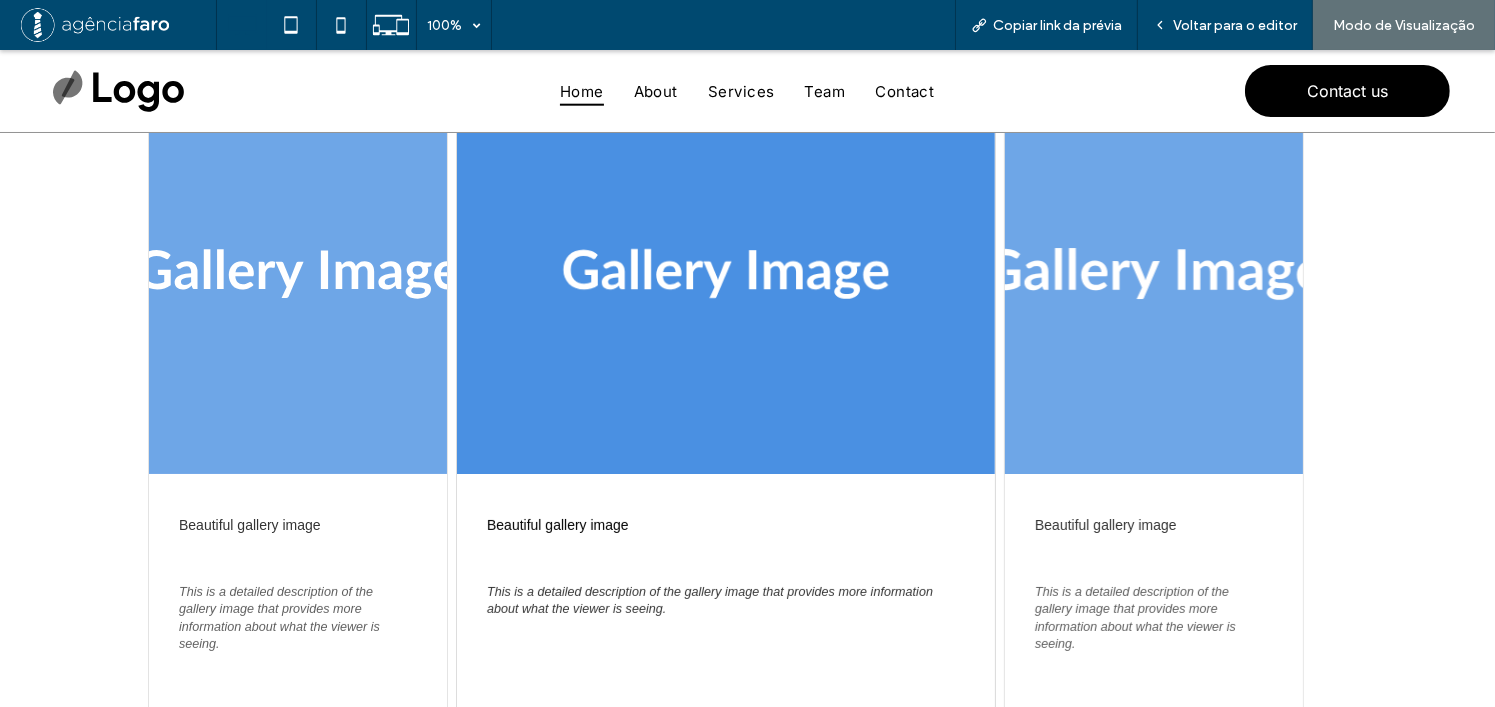 click at bounding box center [1154, 274] 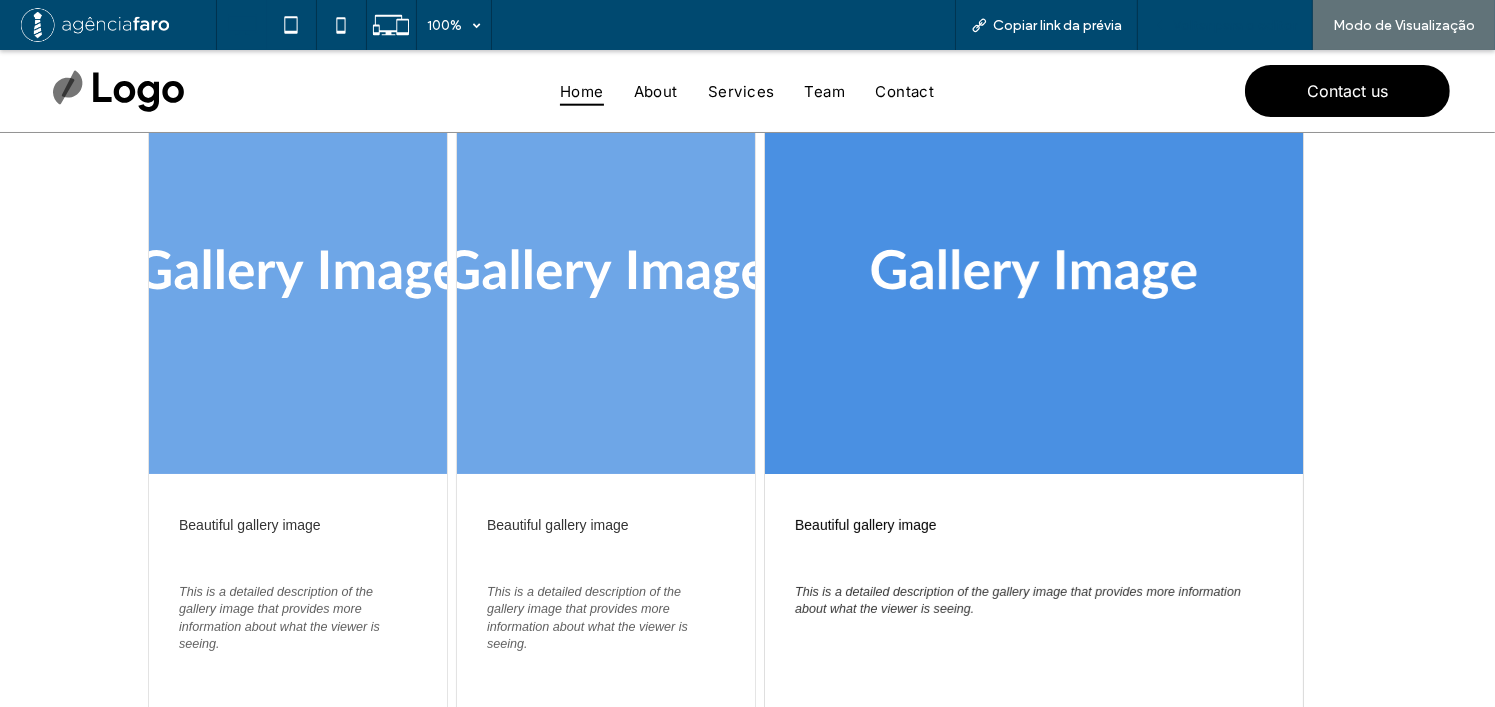 click on "Voltar para o editor" at bounding box center (1235, 25) 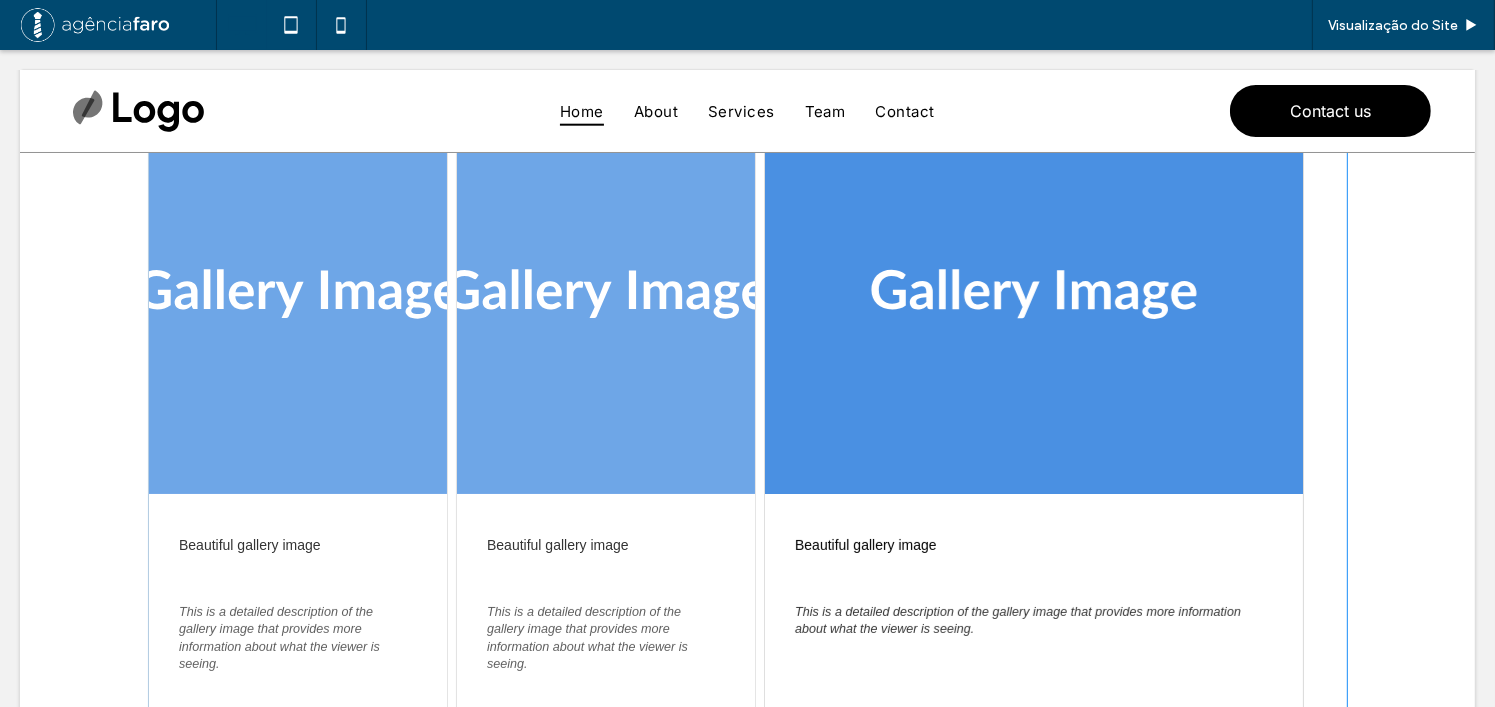 click at bounding box center (748, 480) 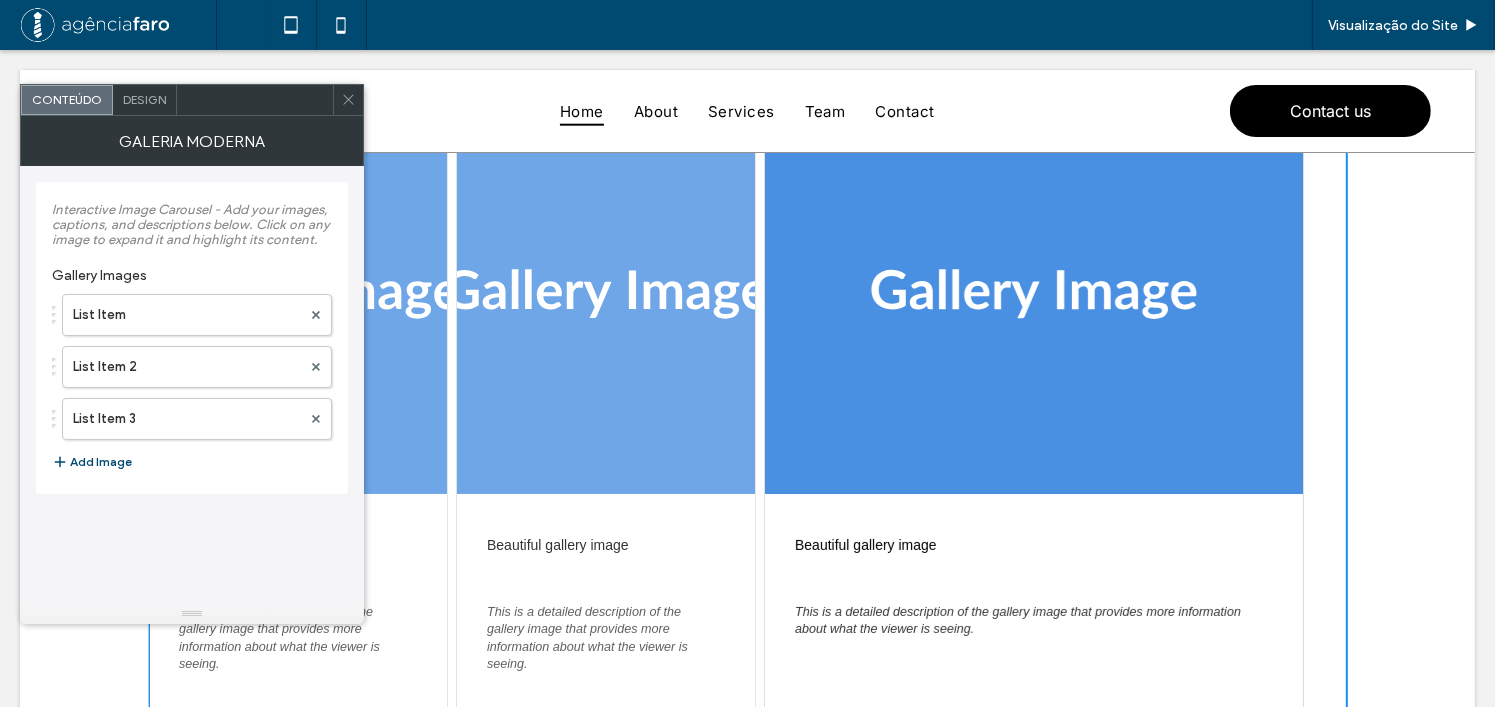click on "Design" at bounding box center (145, 100) 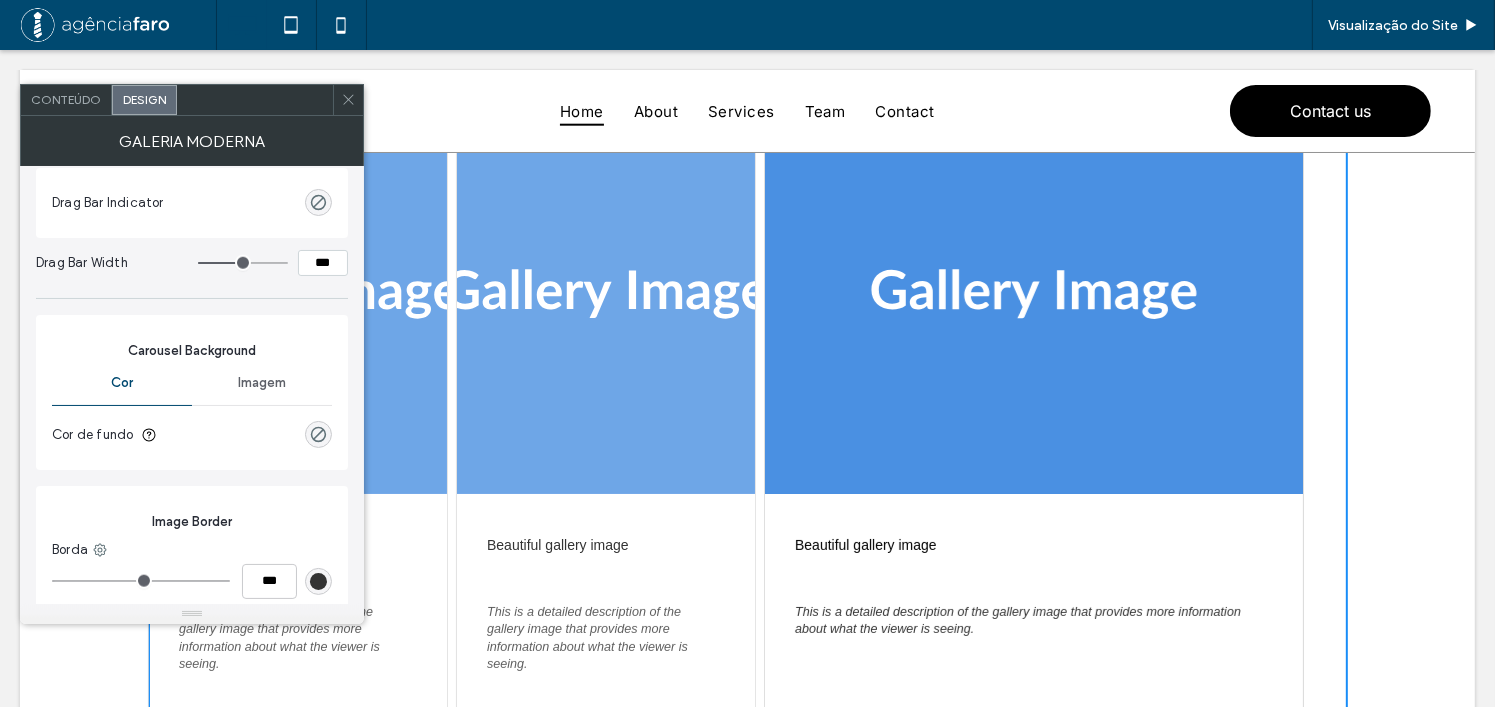 scroll, scrollTop: 1584, scrollLeft: 0, axis: vertical 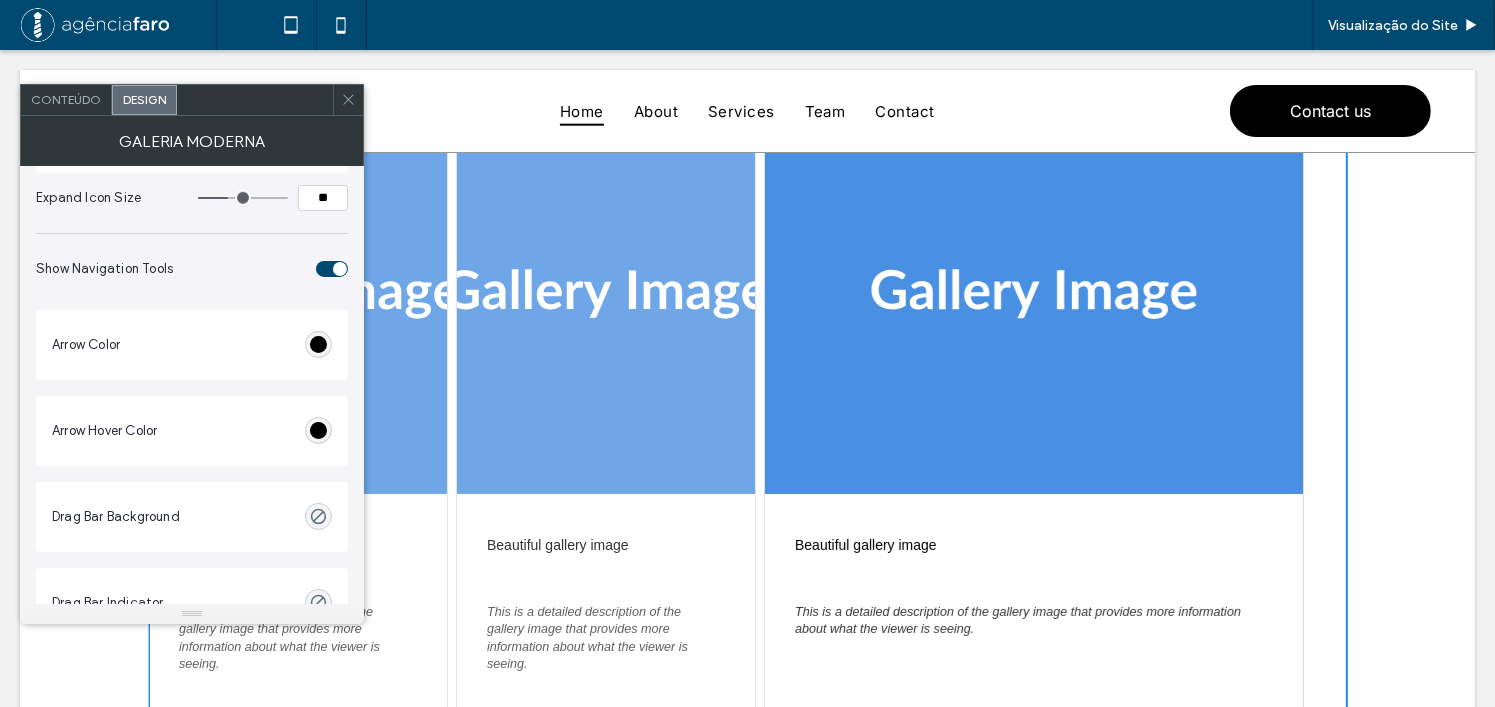 click on "Conteúdo" at bounding box center (66, 99) 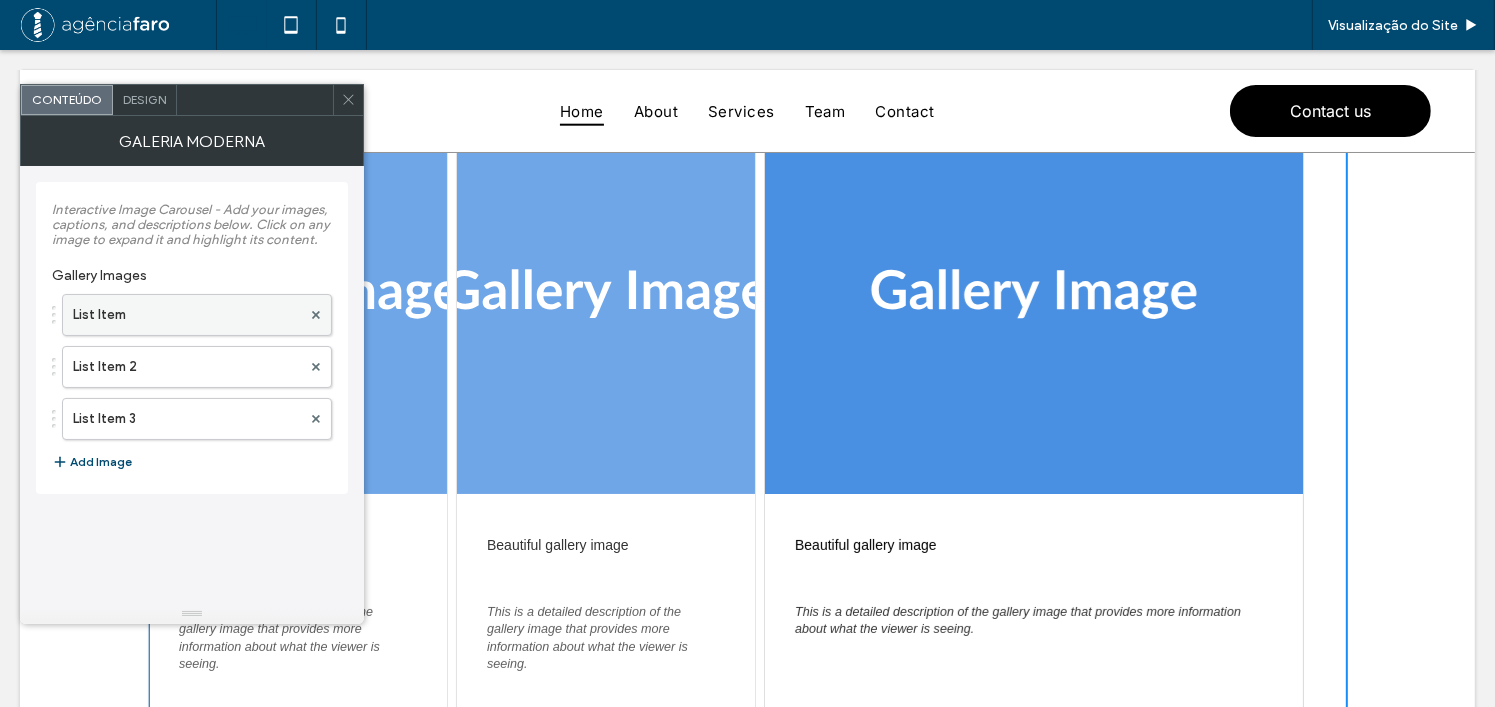 click on "List Item" at bounding box center (187, 315) 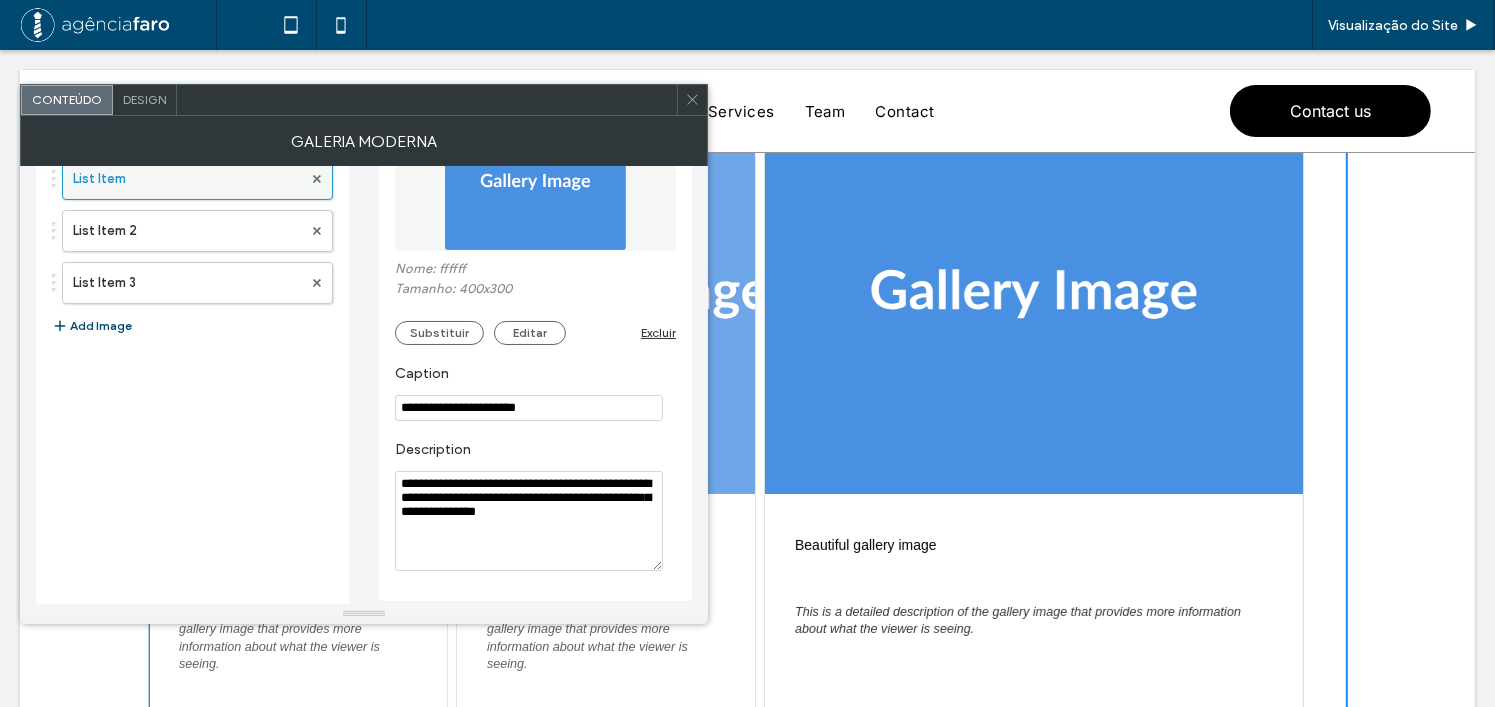 scroll, scrollTop: 145, scrollLeft: 0, axis: vertical 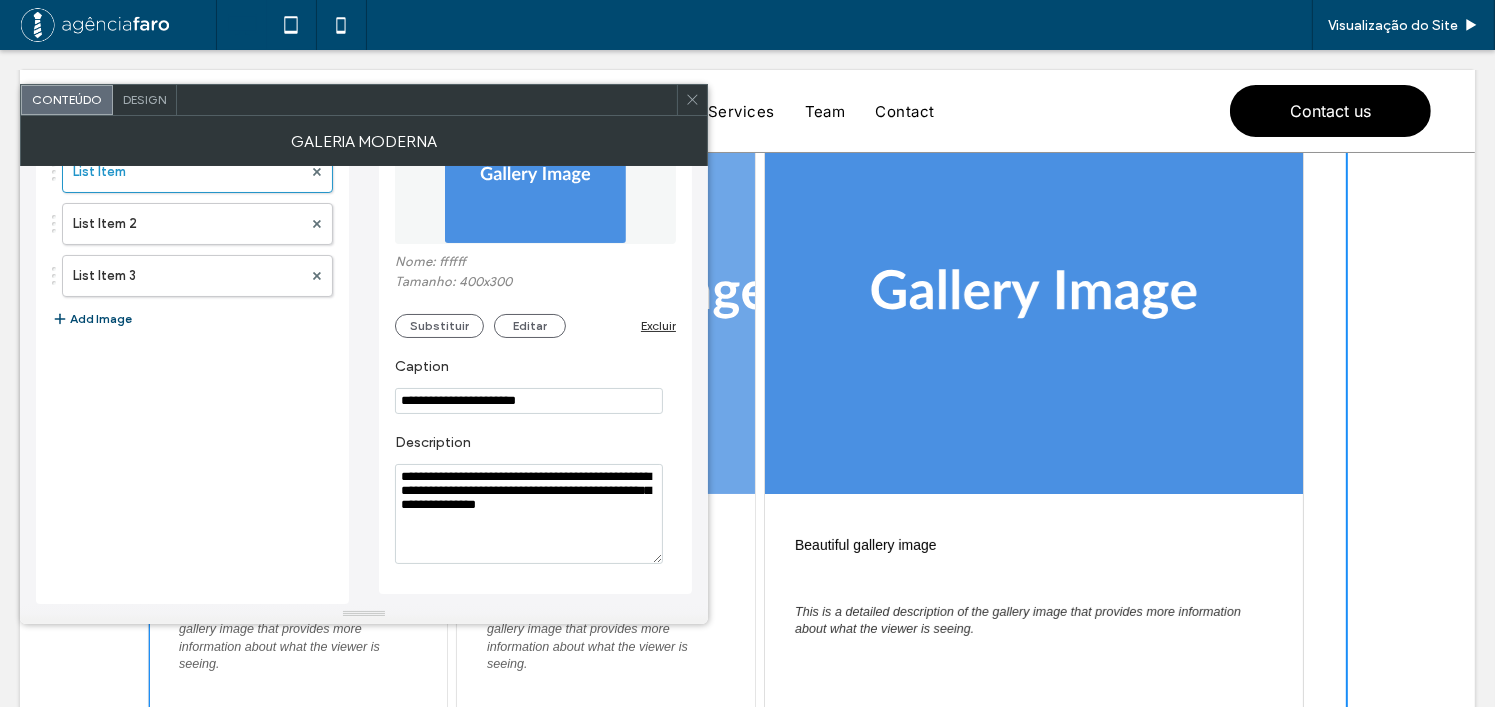 click on "**********" at bounding box center [529, 514] 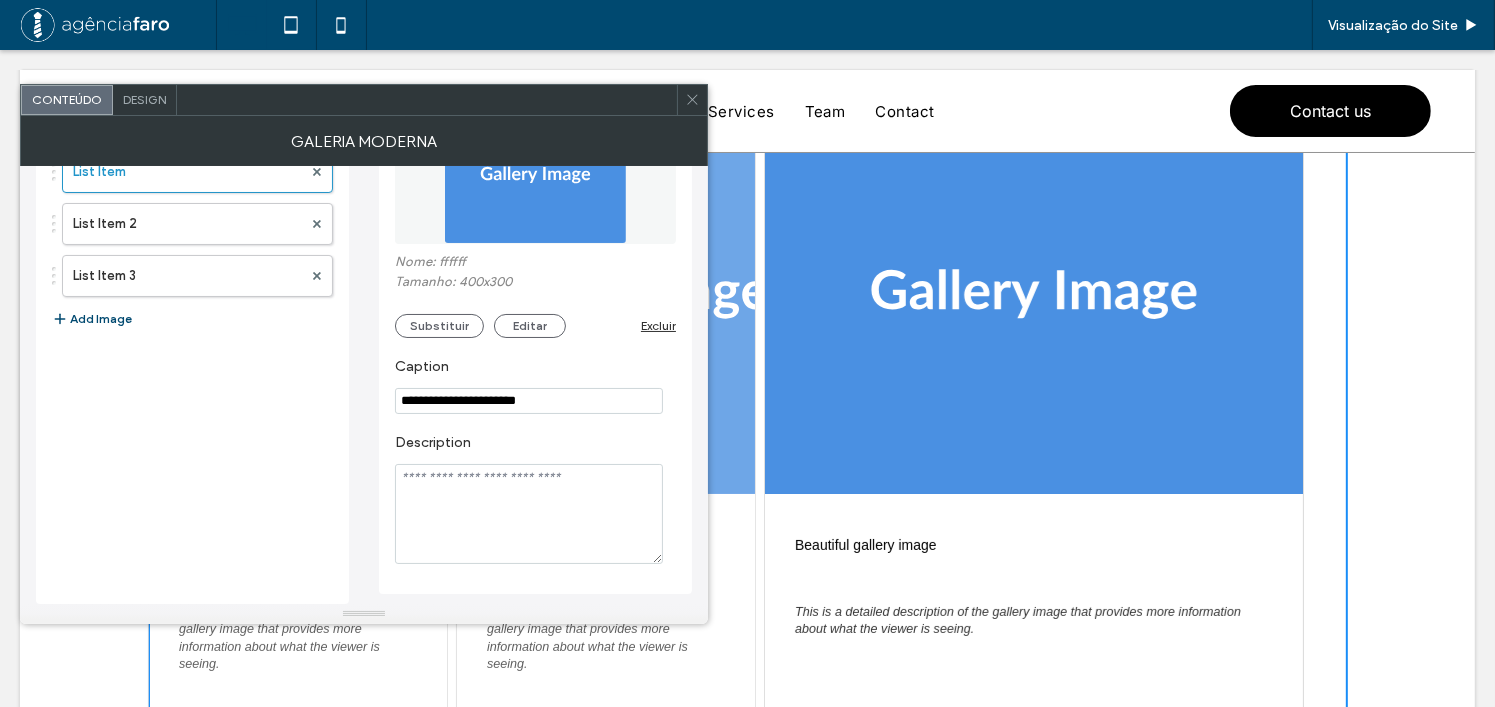 type 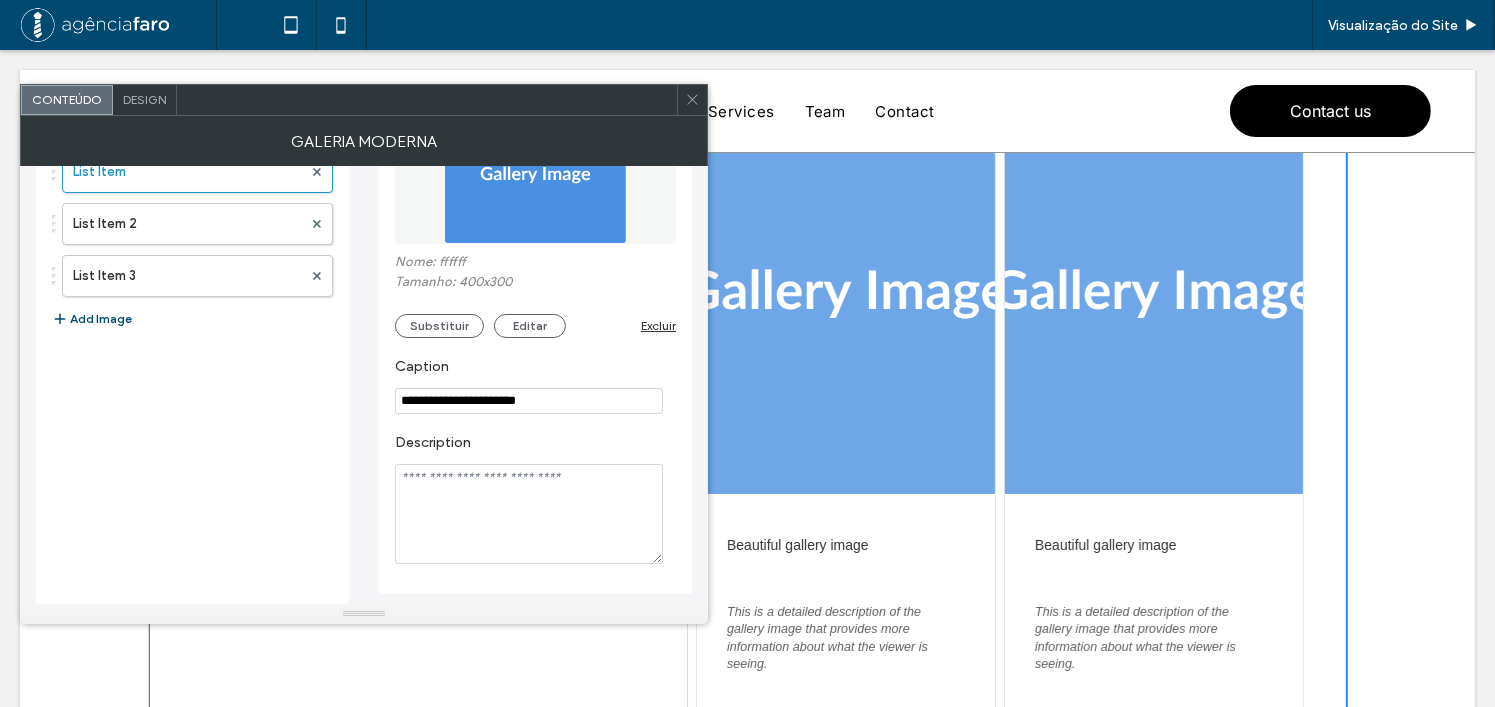 click at bounding box center (692, 100) 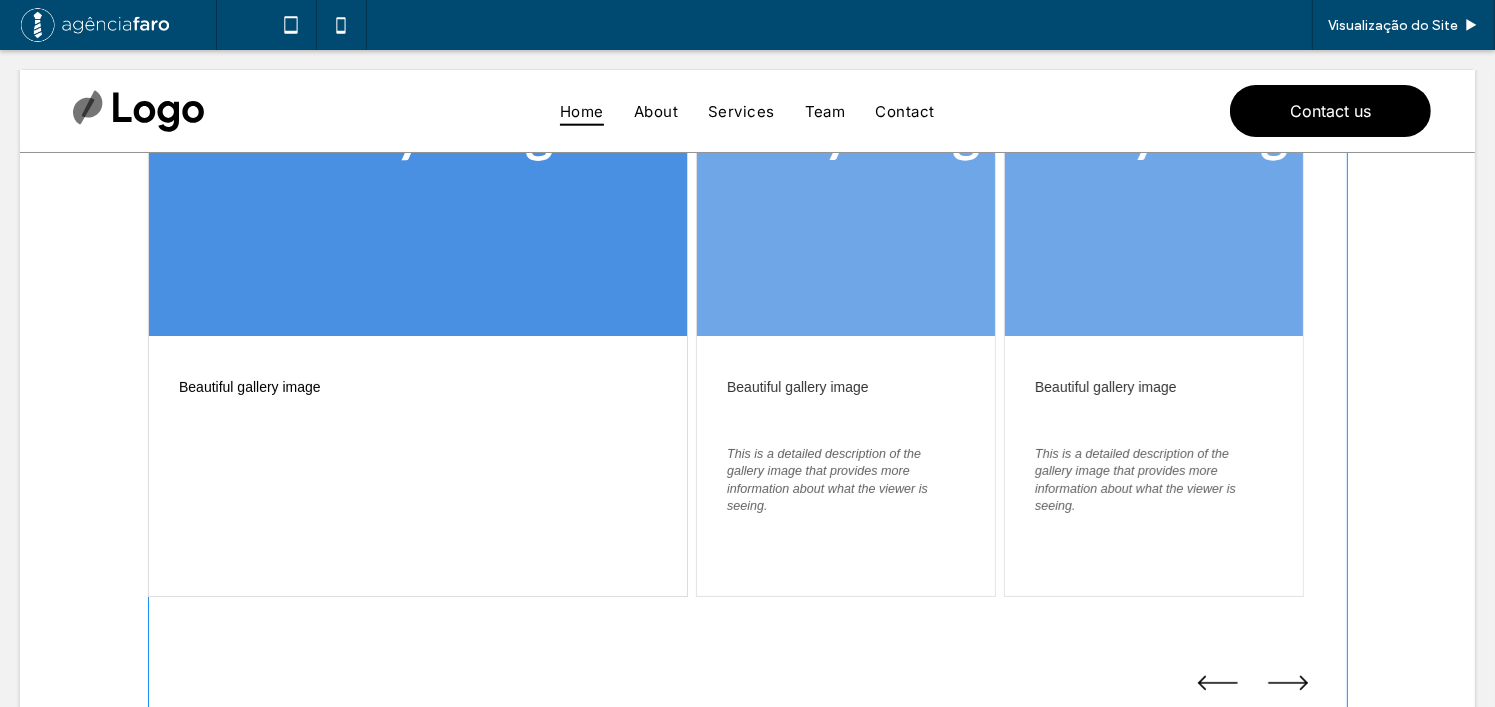 scroll, scrollTop: 470, scrollLeft: 0, axis: vertical 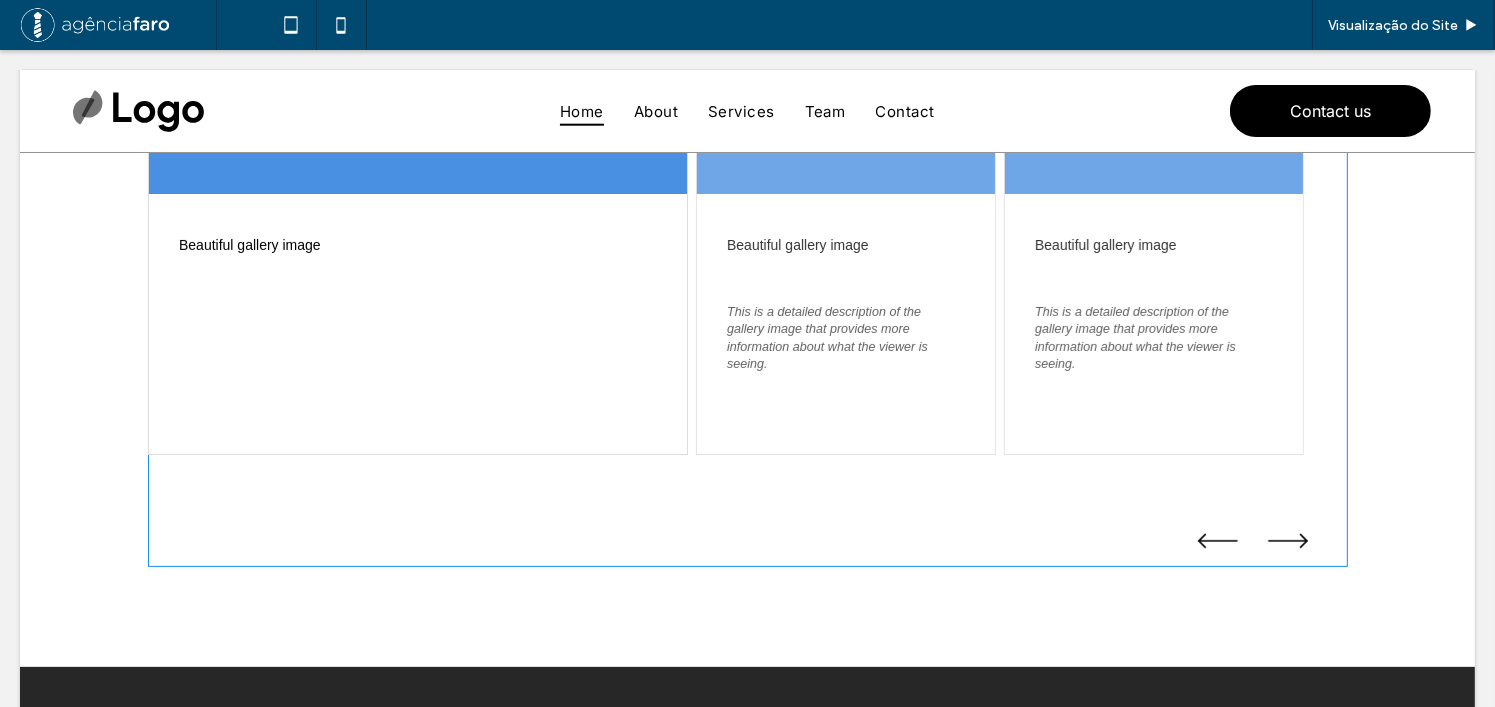 click at bounding box center [748, 180] 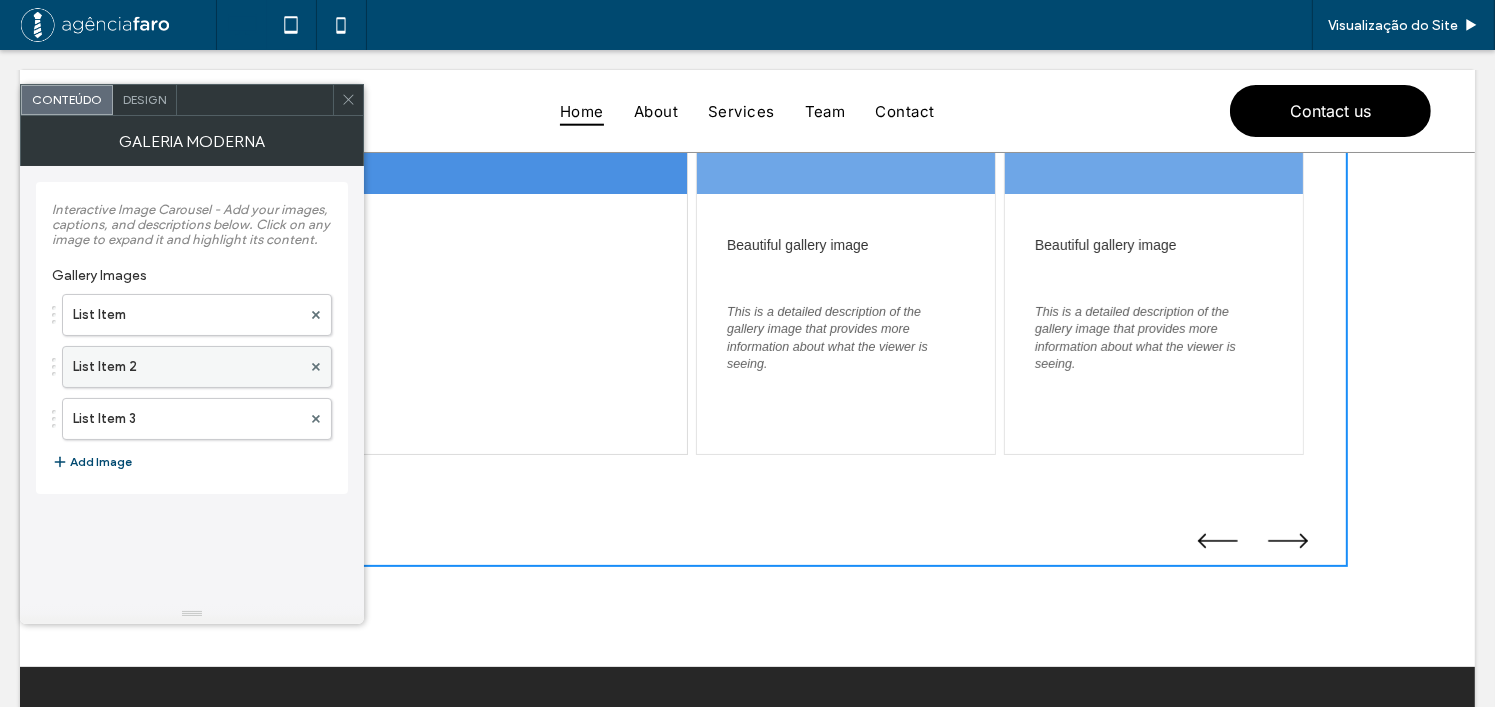 click on "List Item 2" at bounding box center (187, 367) 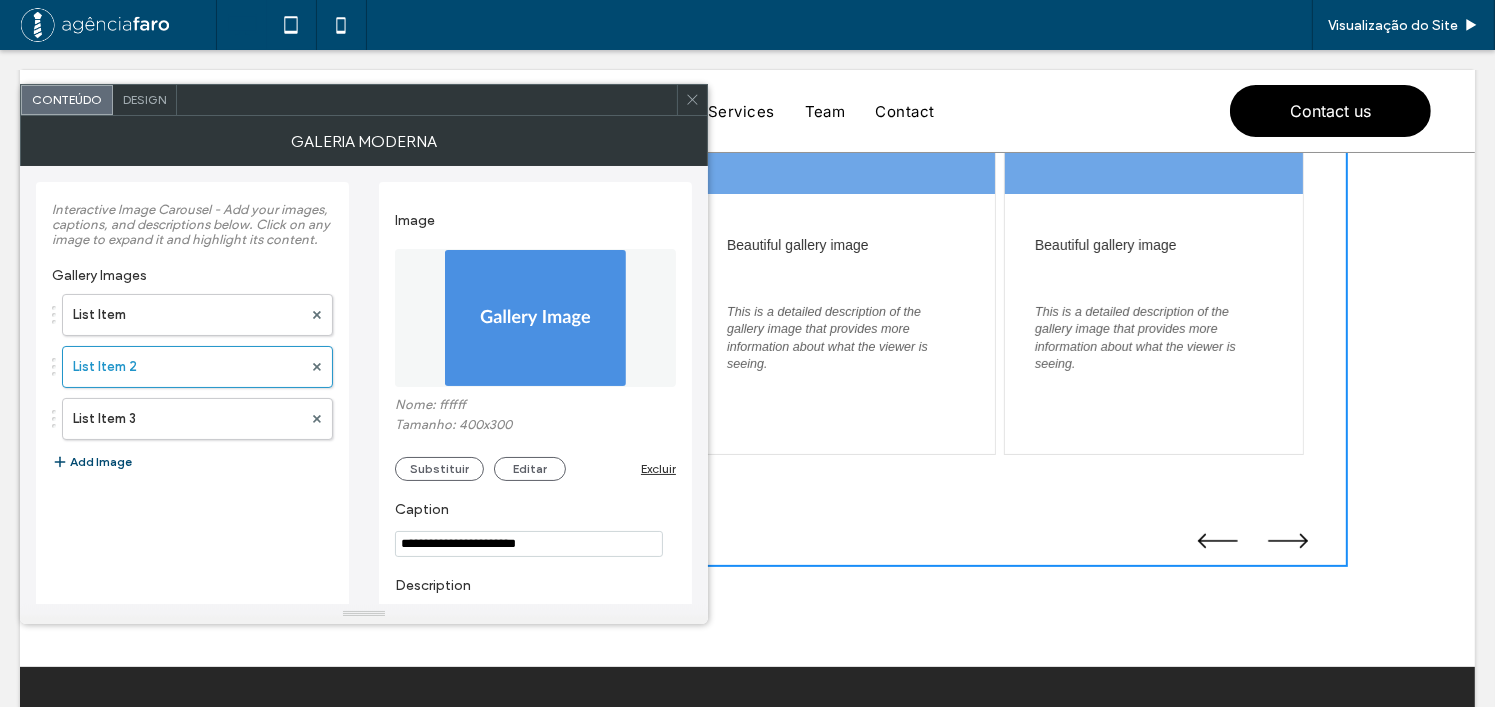 scroll, scrollTop: 145, scrollLeft: 0, axis: vertical 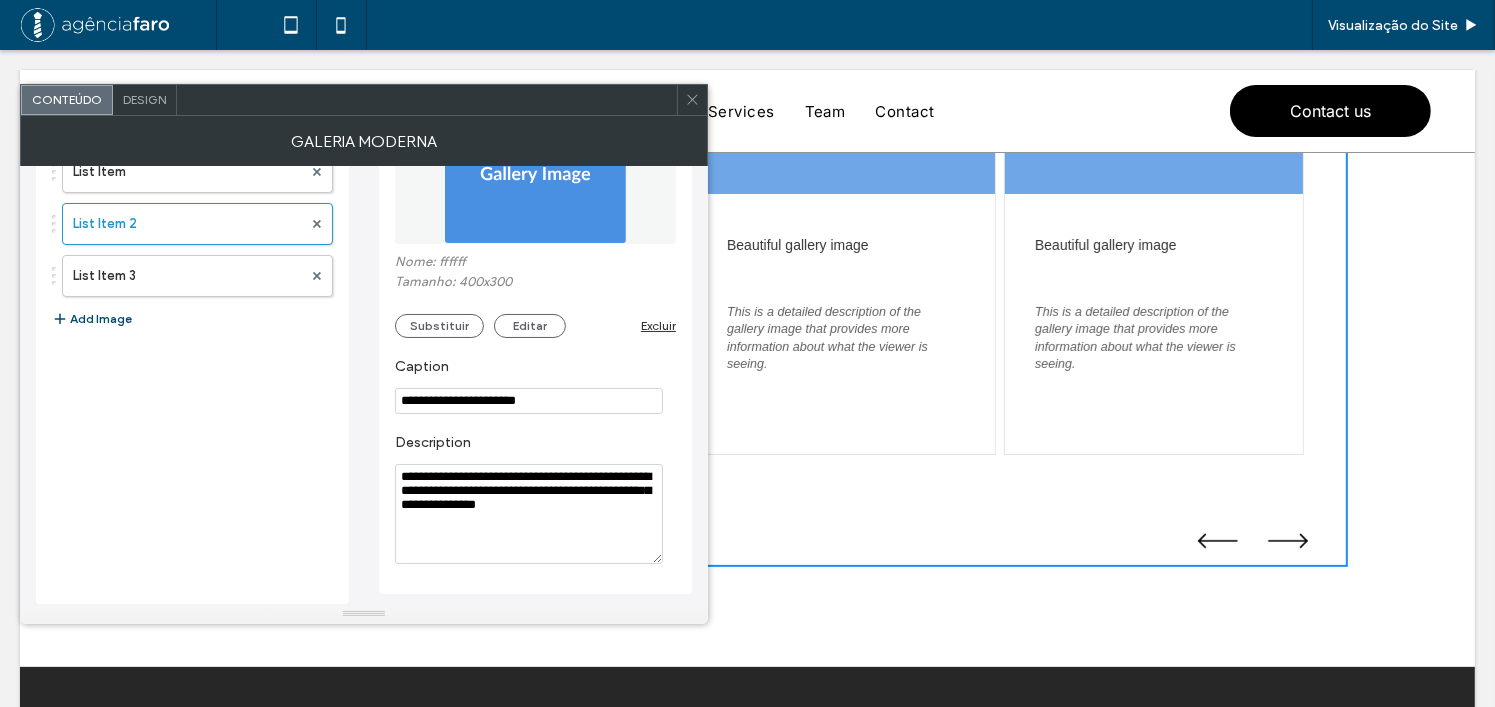 click on "**********" at bounding box center [529, 514] 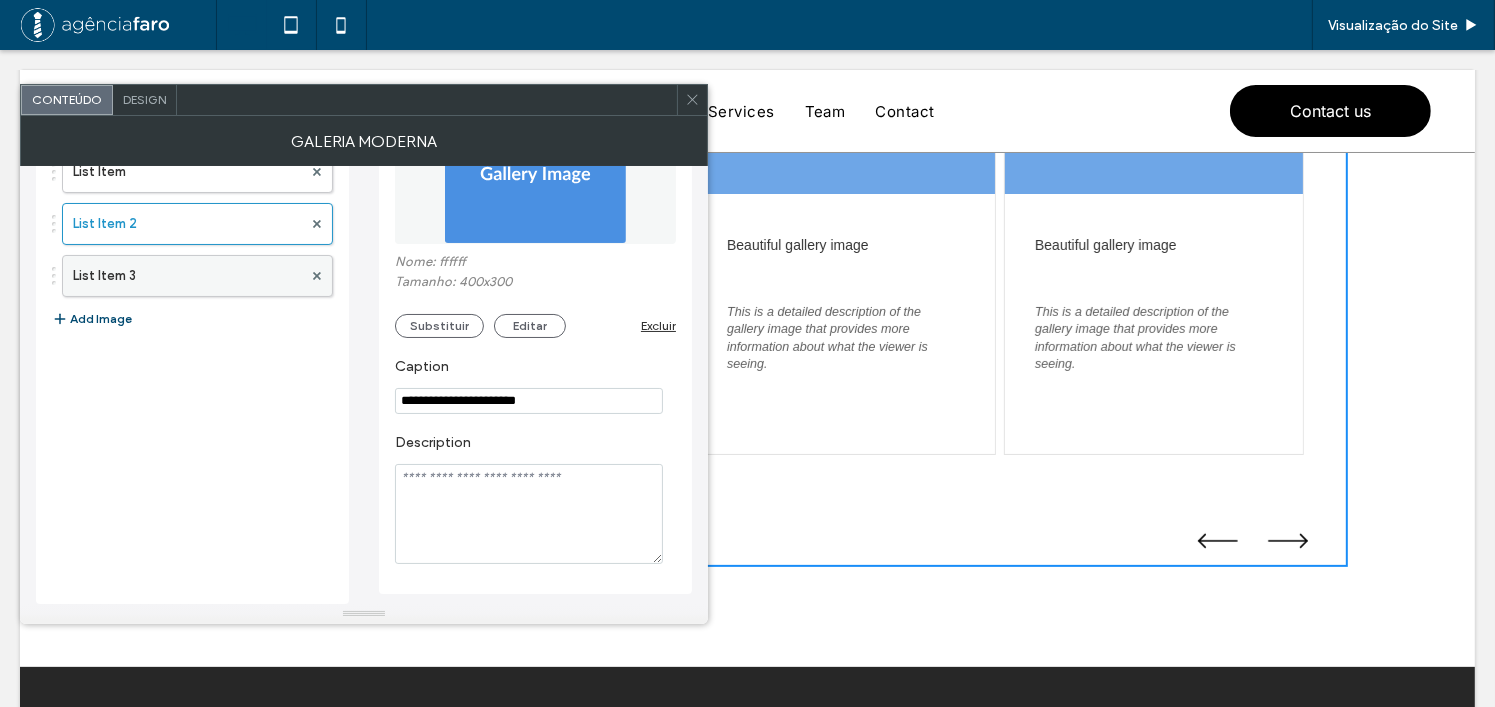 type 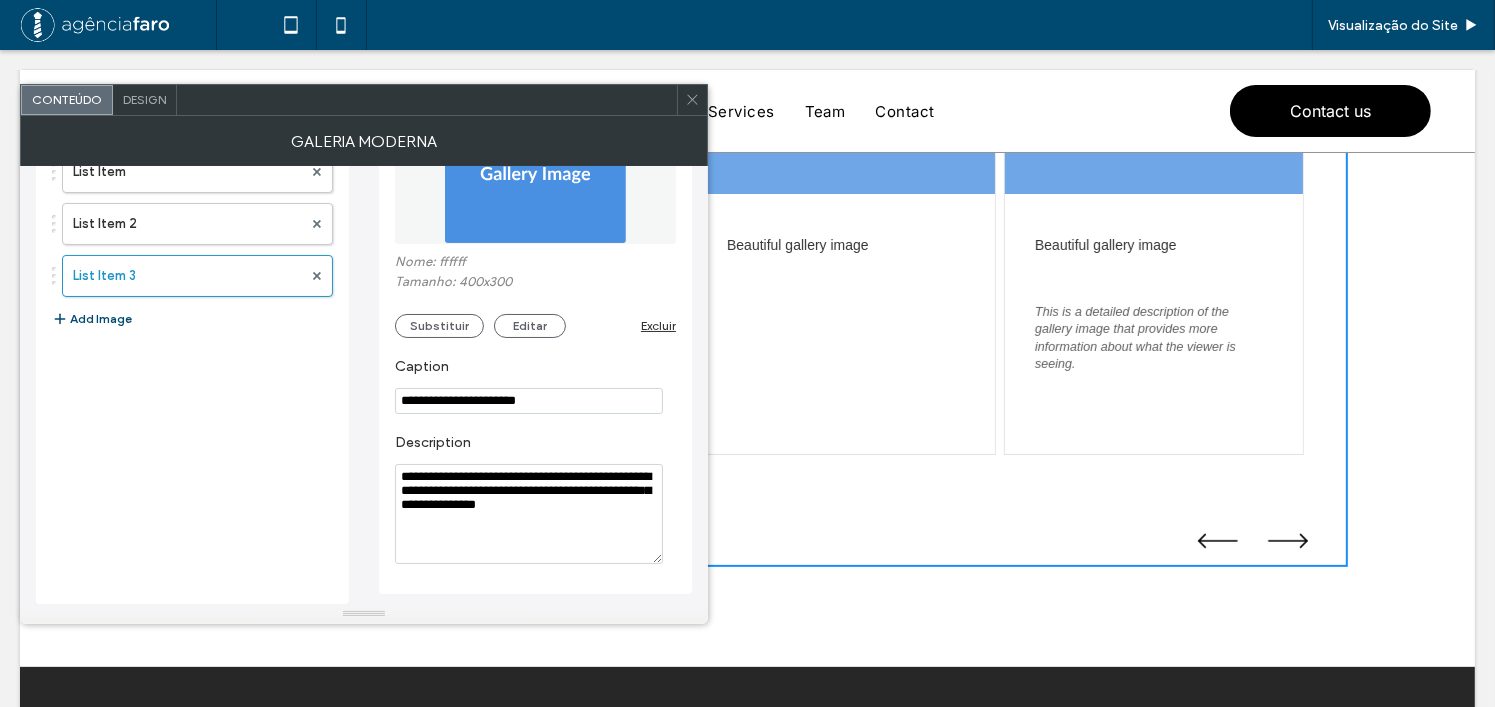 click on "**********" at bounding box center [529, 514] 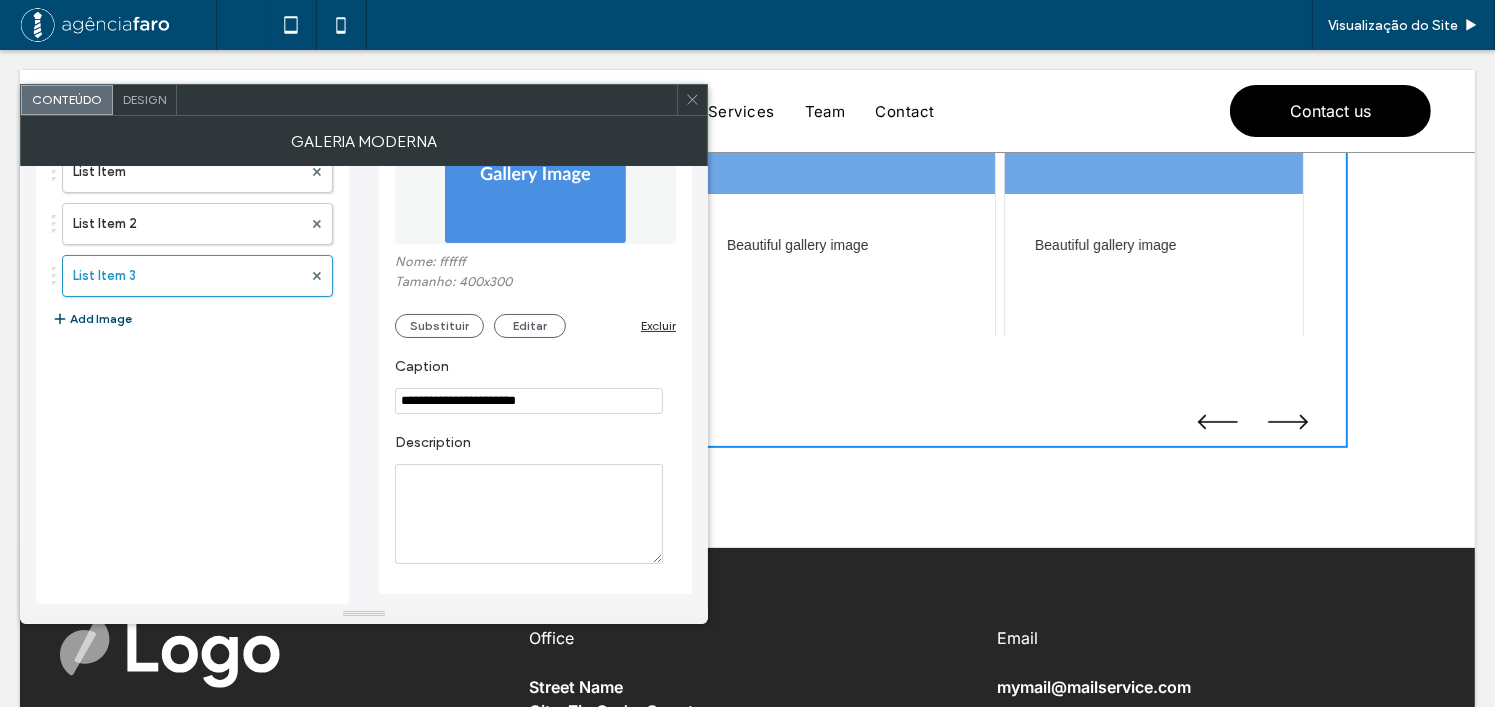 type 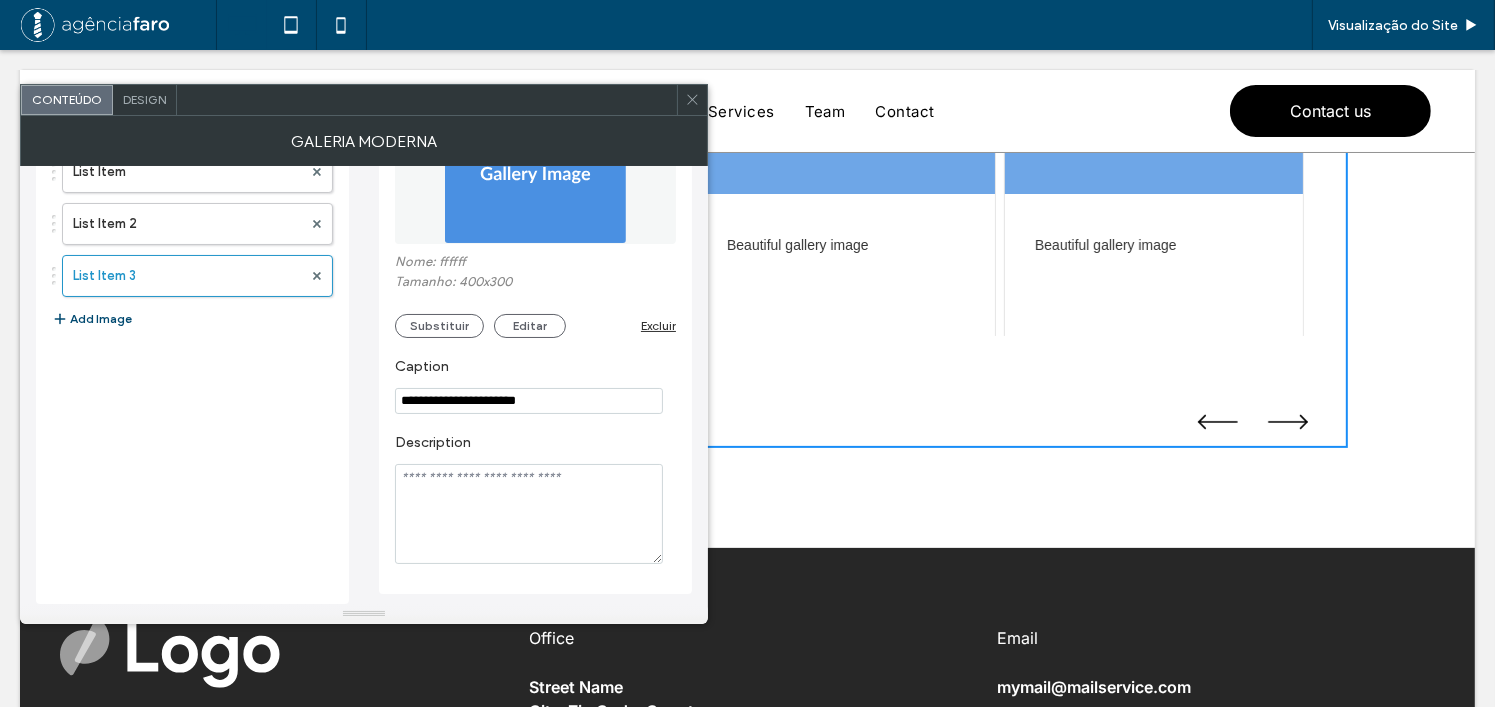 click on "Interactive Image Carousel - Add your images, captions, and descriptions below. Click on any image to expand it and highlight its content. Gallery Images List Item  List Item 2 List Item 3 Add Image" at bounding box center (192, 321) 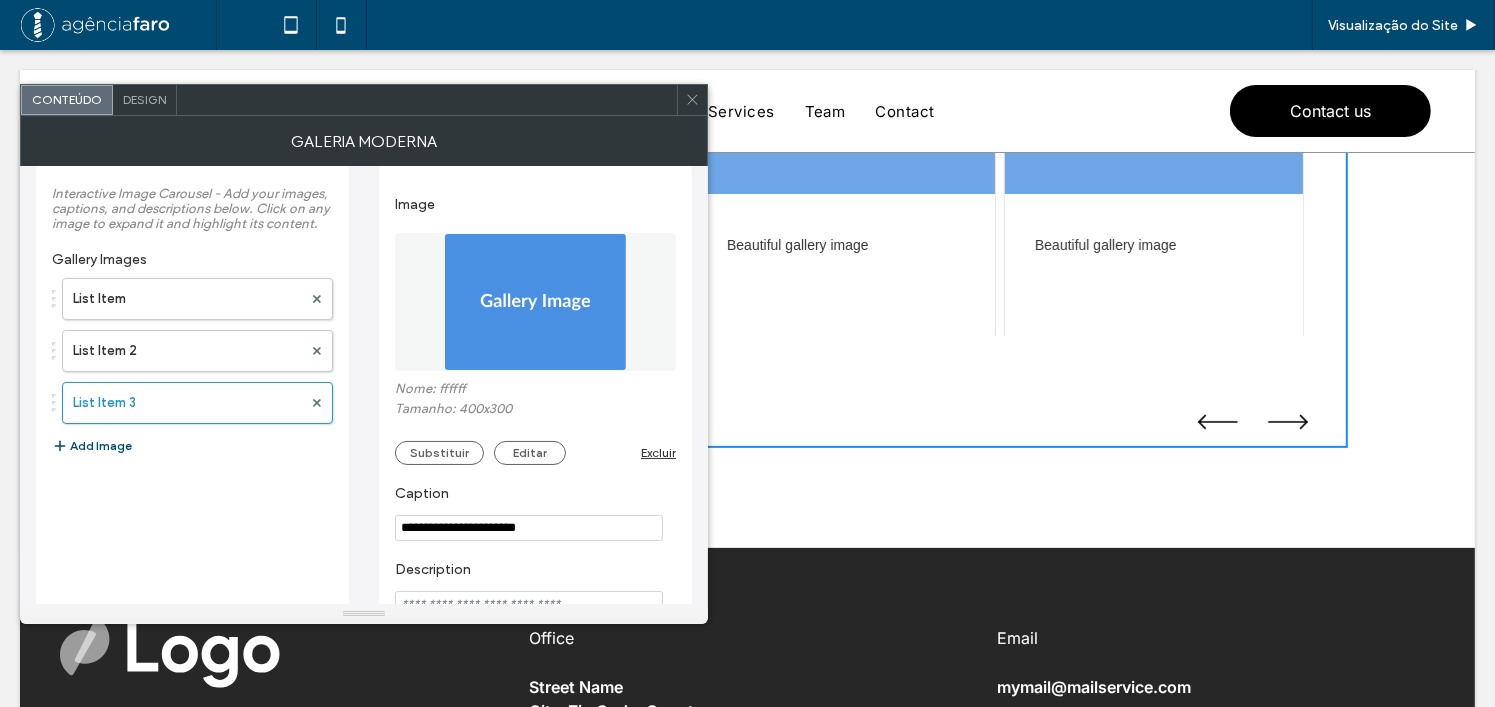 scroll, scrollTop: 0, scrollLeft: 0, axis: both 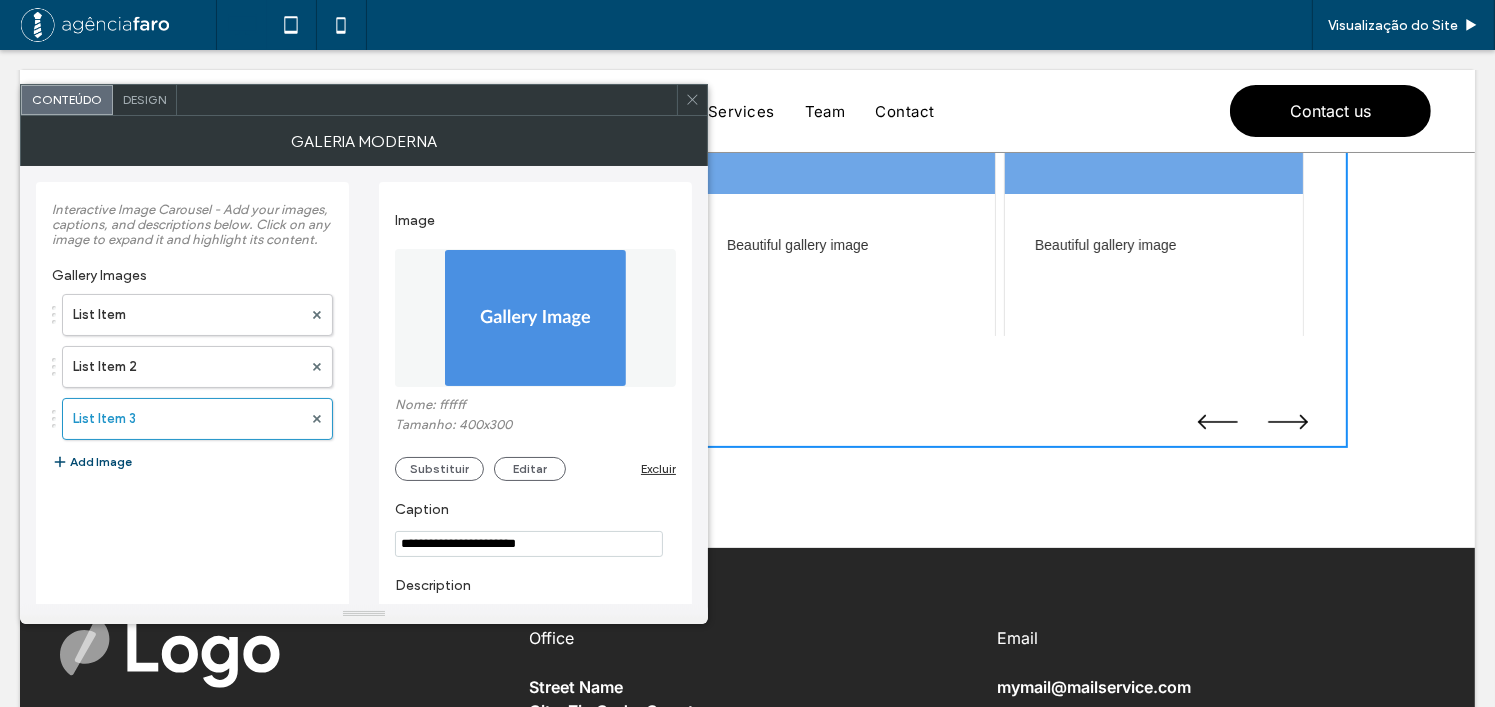 click 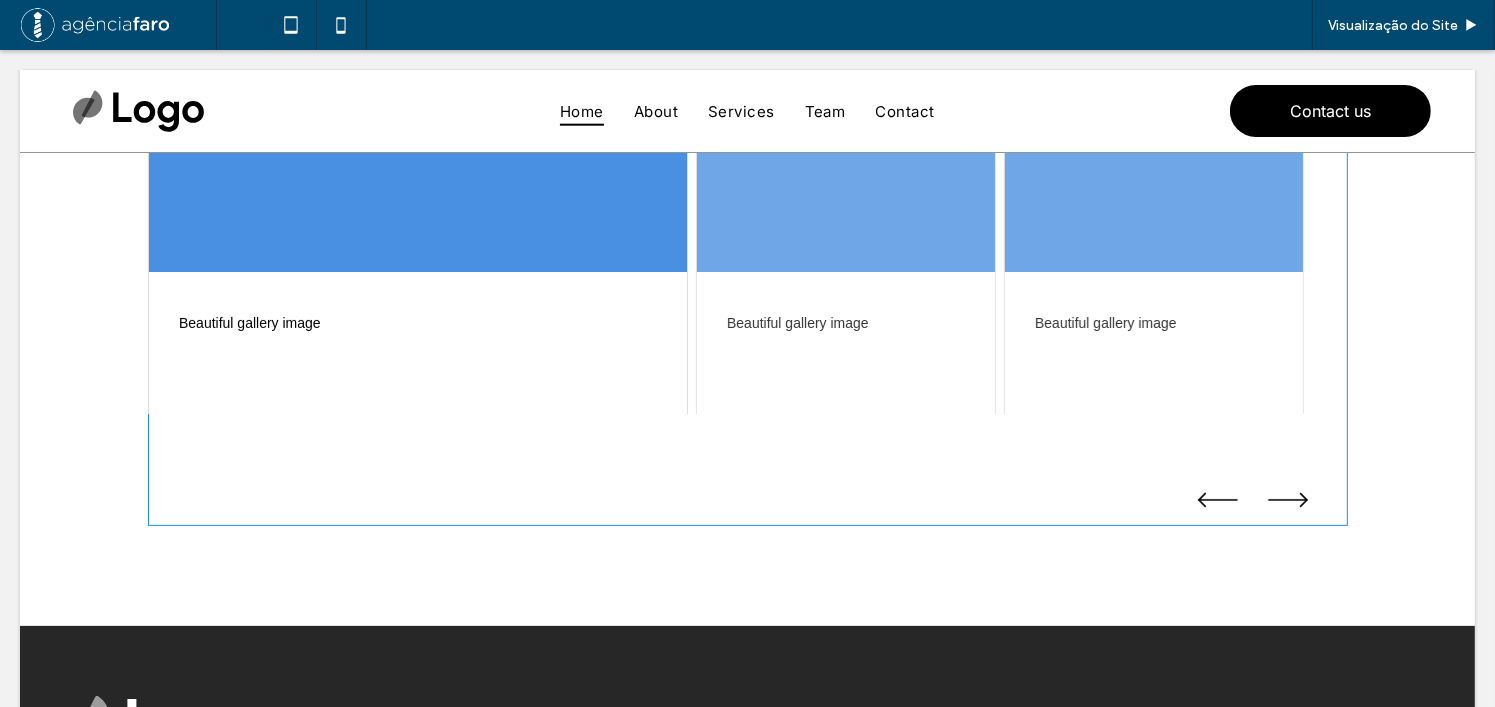 scroll, scrollTop: 270, scrollLeft: 0, axis: vertical 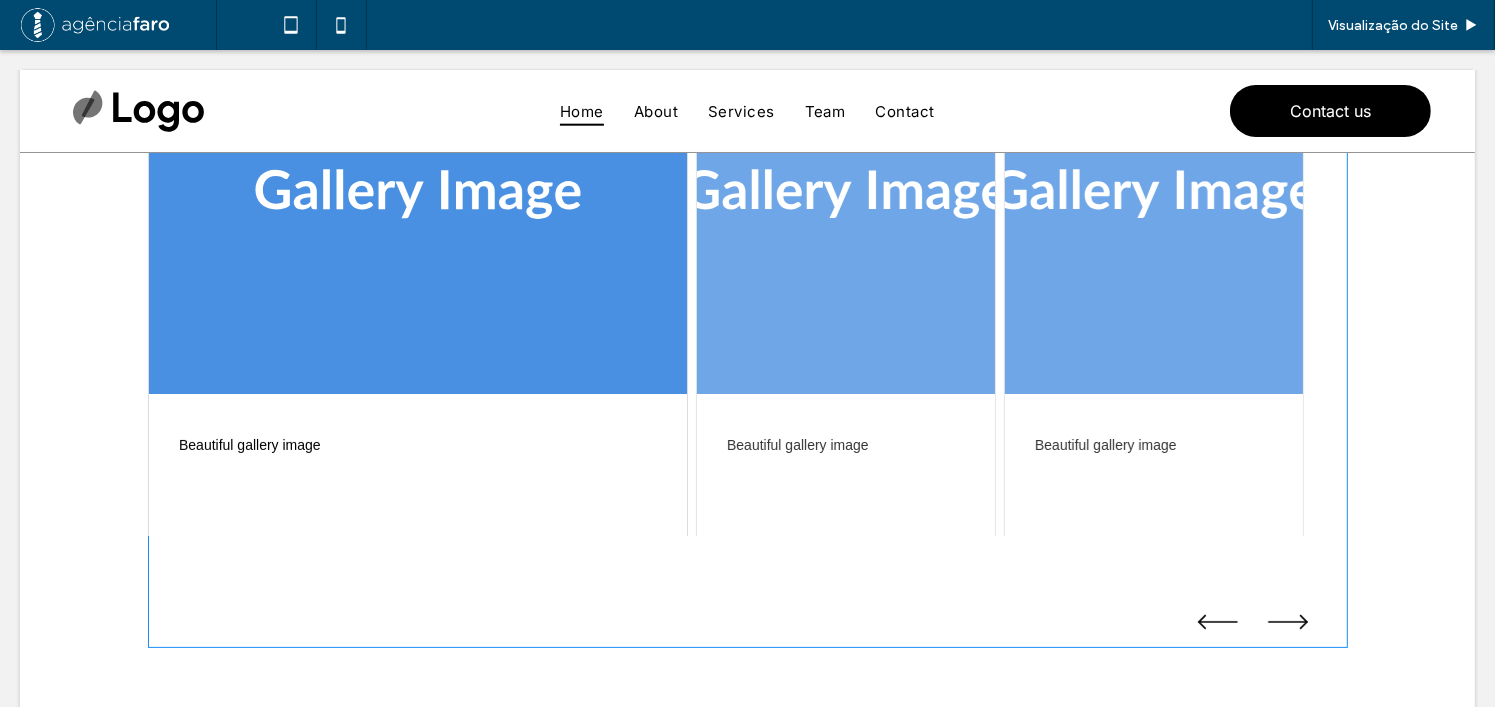 click at bounding box center [748, 321] 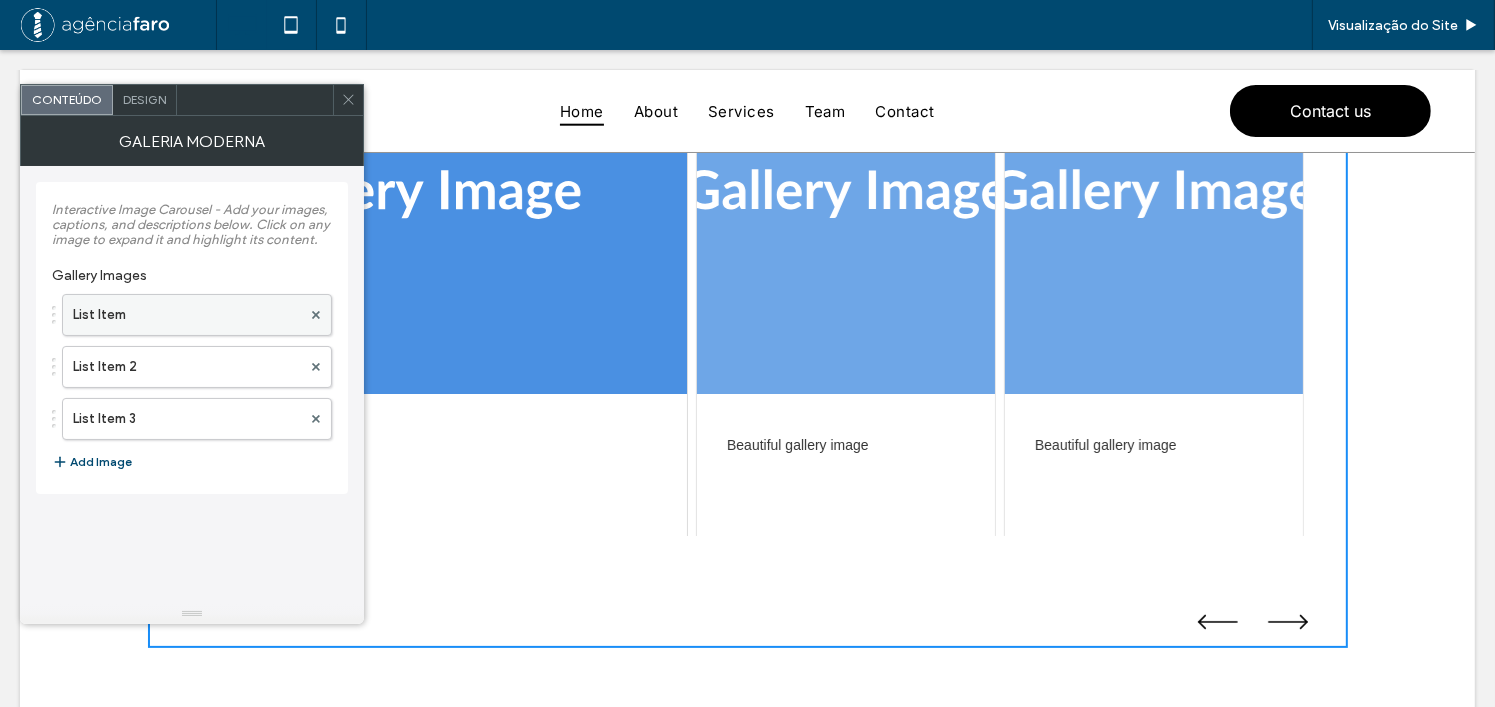 click on "List Item" at bounding box center [187, 315] 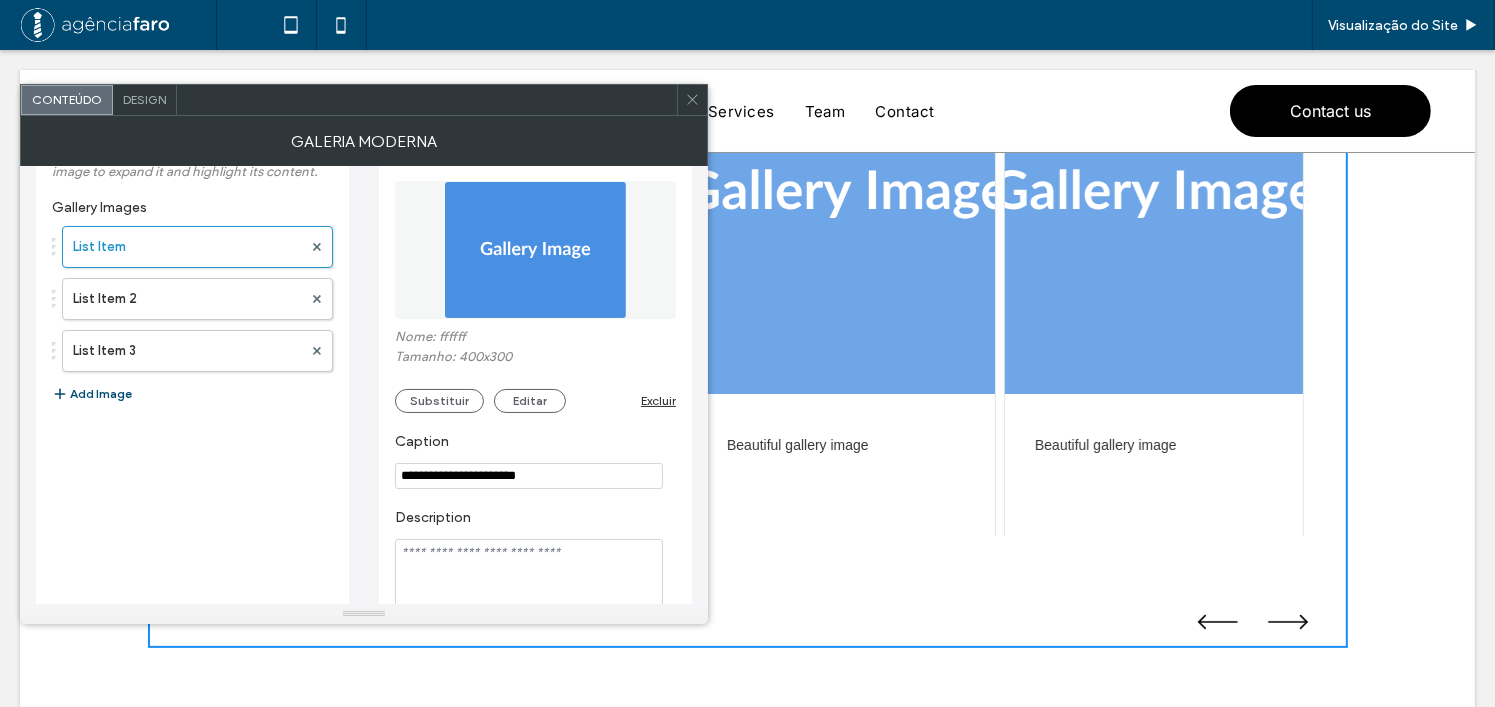 scroll, scrollTop: 145, scrollLeft: 0, axis: vertical 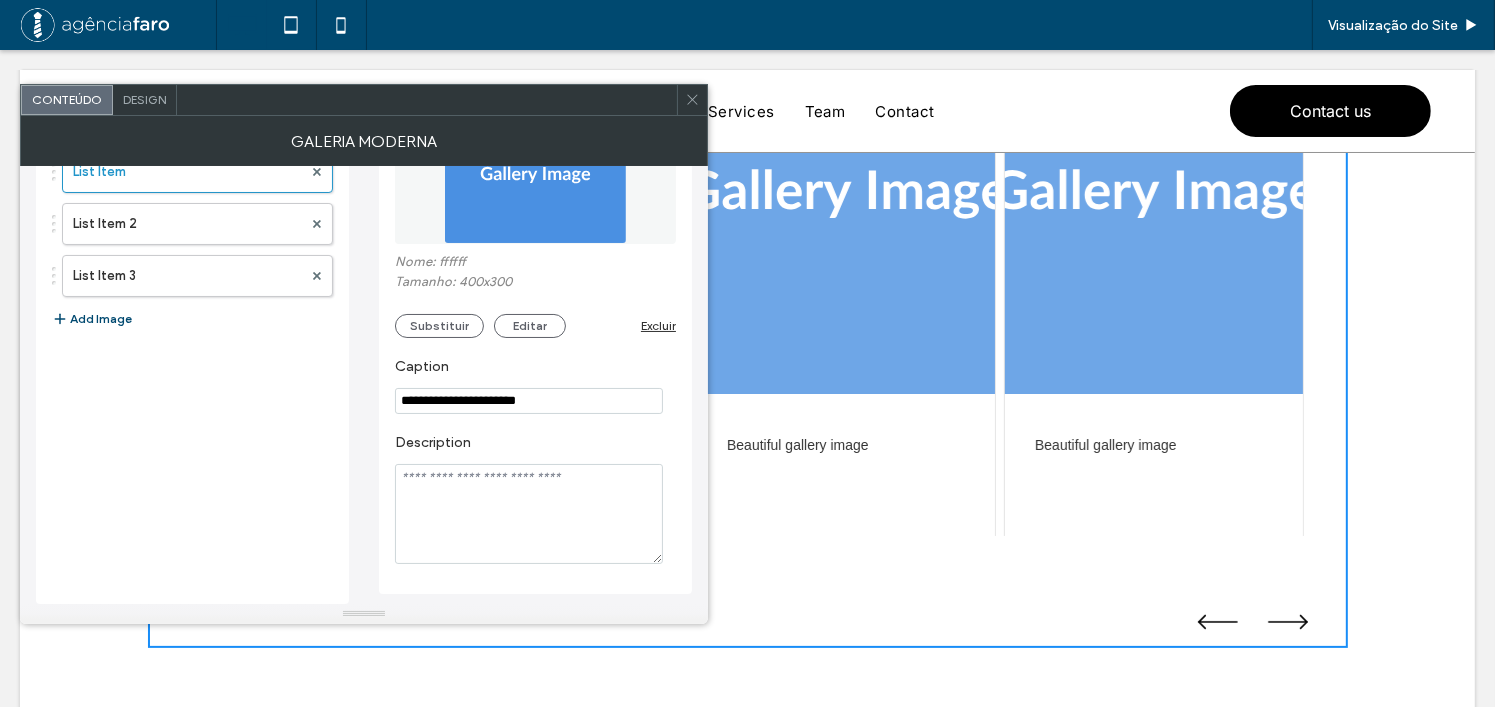 click at bounding box center (529, 514) 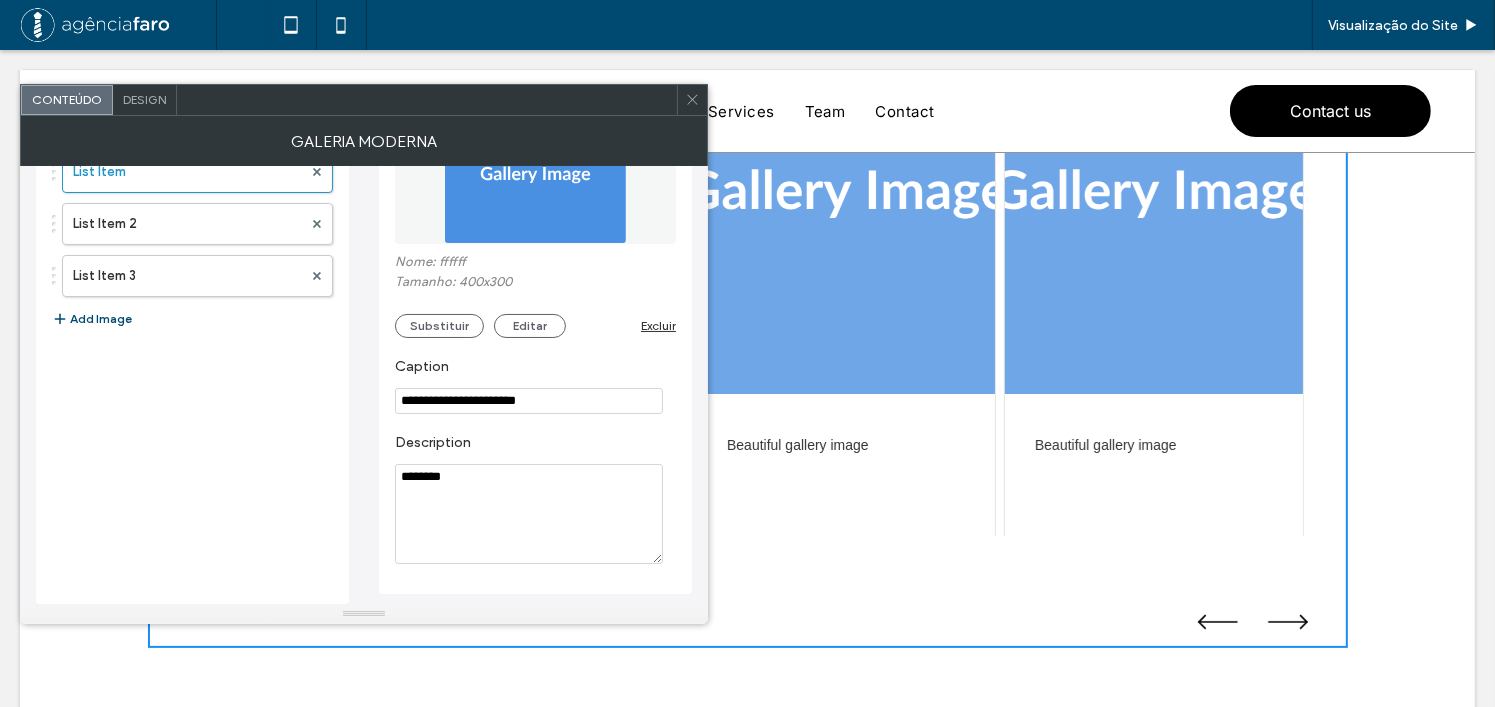 type on "********" 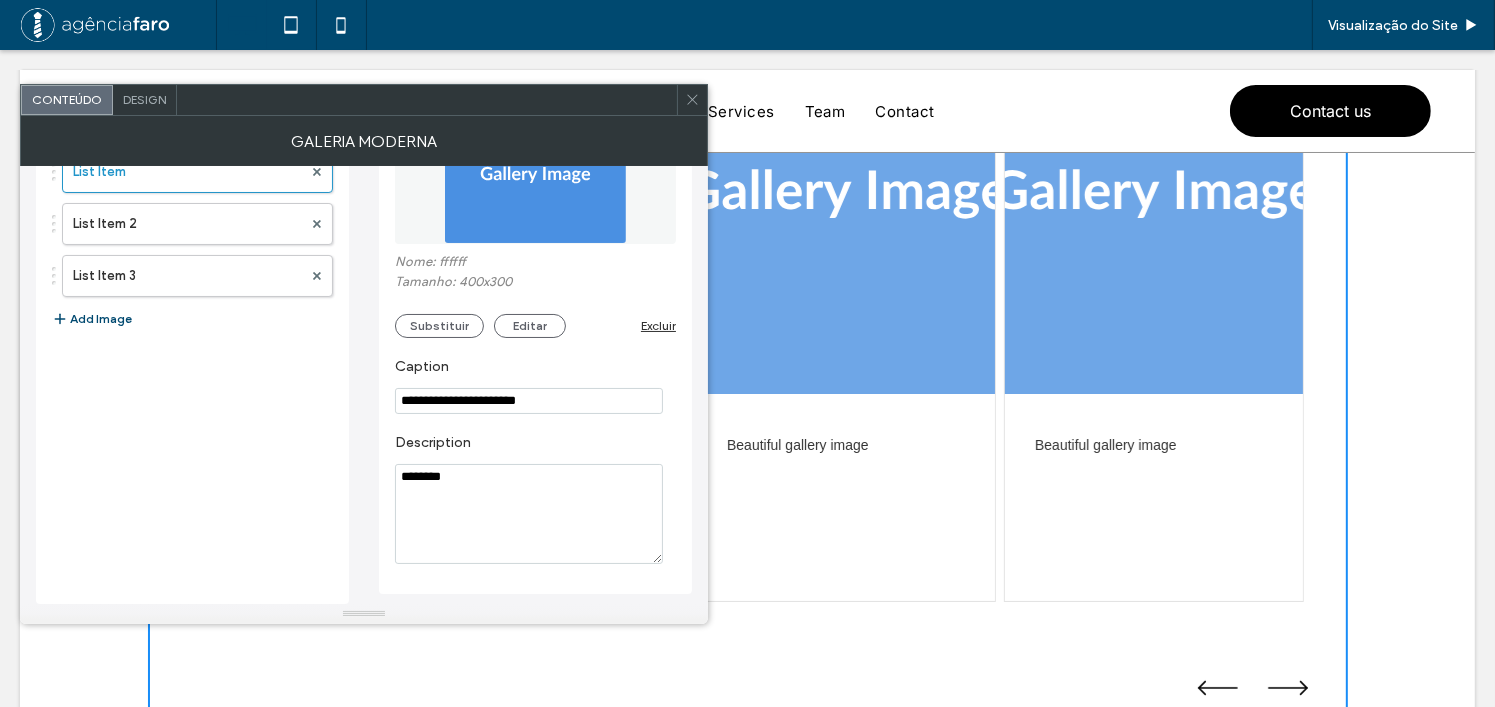 click at bounding box center [747, 111] 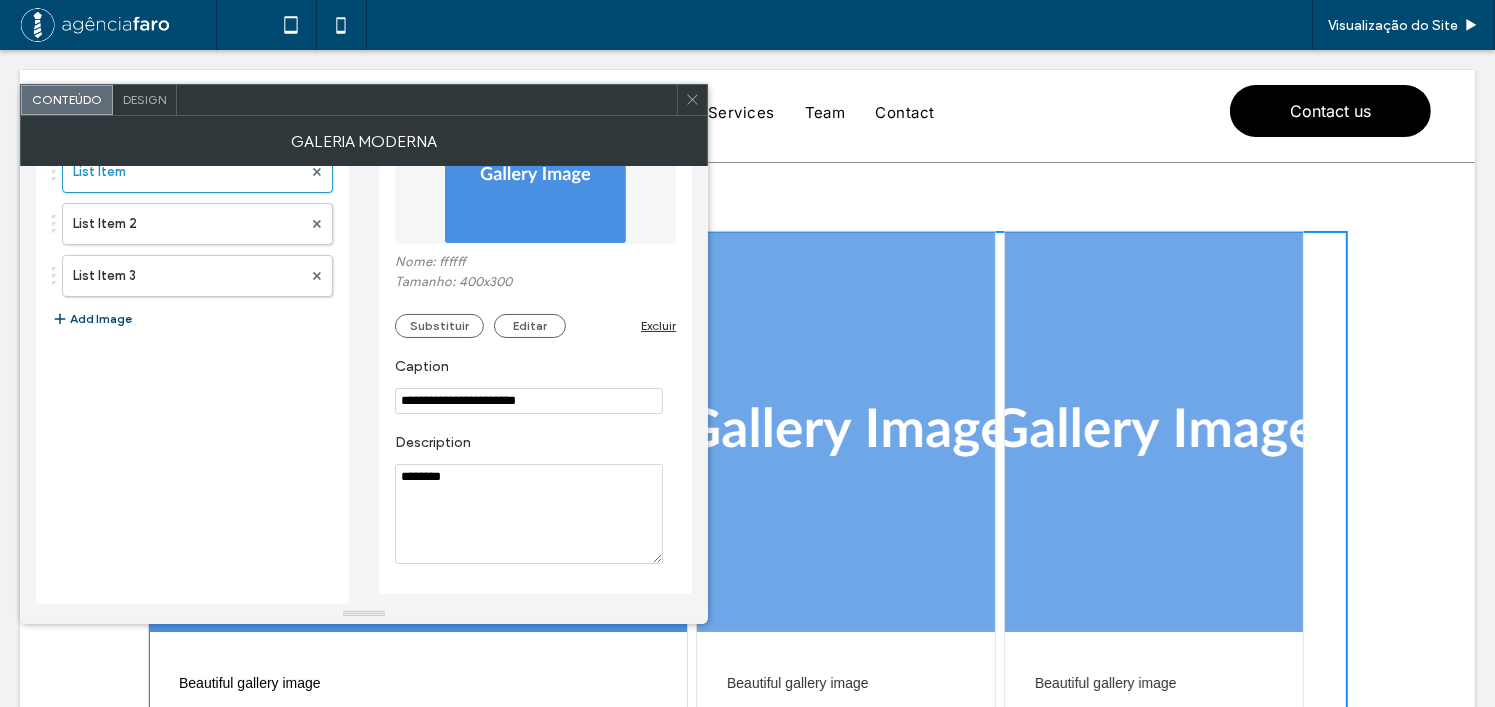 scroll, scrollTop: 0, scrollLeft: 0, axis: both 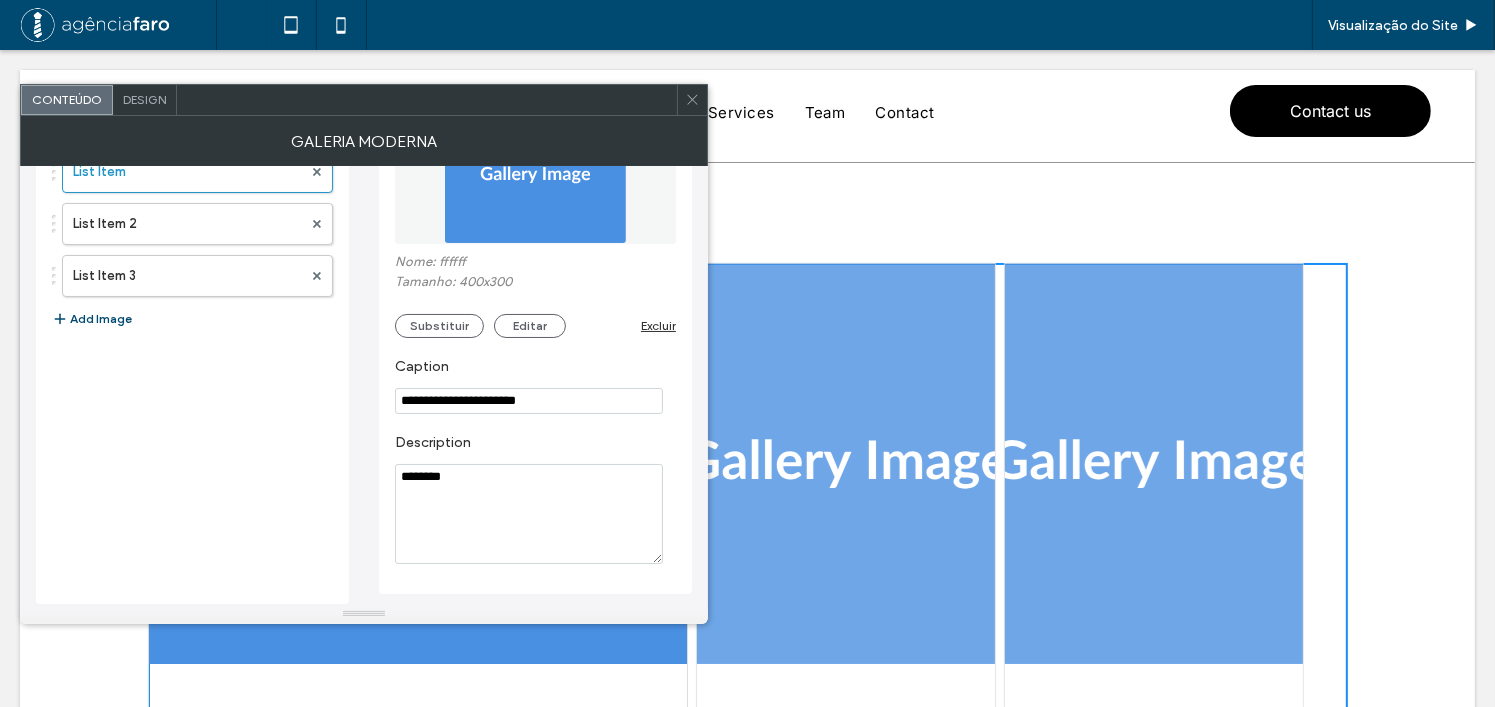 click at bounding box center [692, 100] 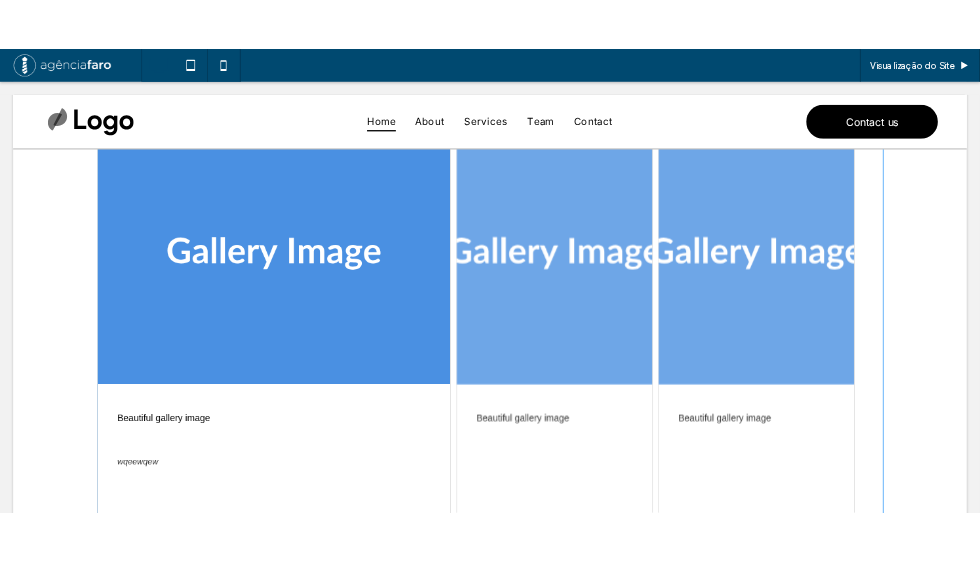 scroll, scrollTop: 300, scrollLeft: 0, axis: vertical 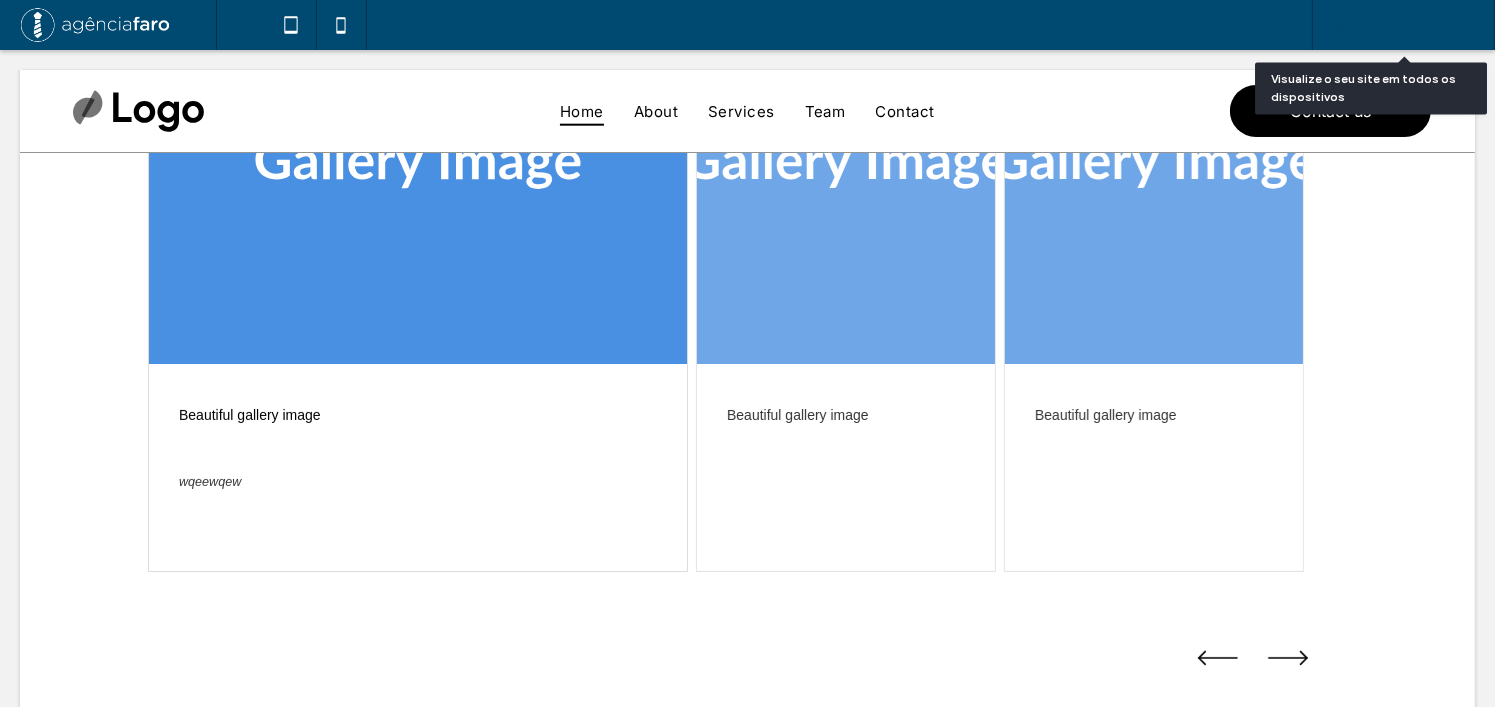 click on "Visualização do Site" at bounding box center (1403, 25) 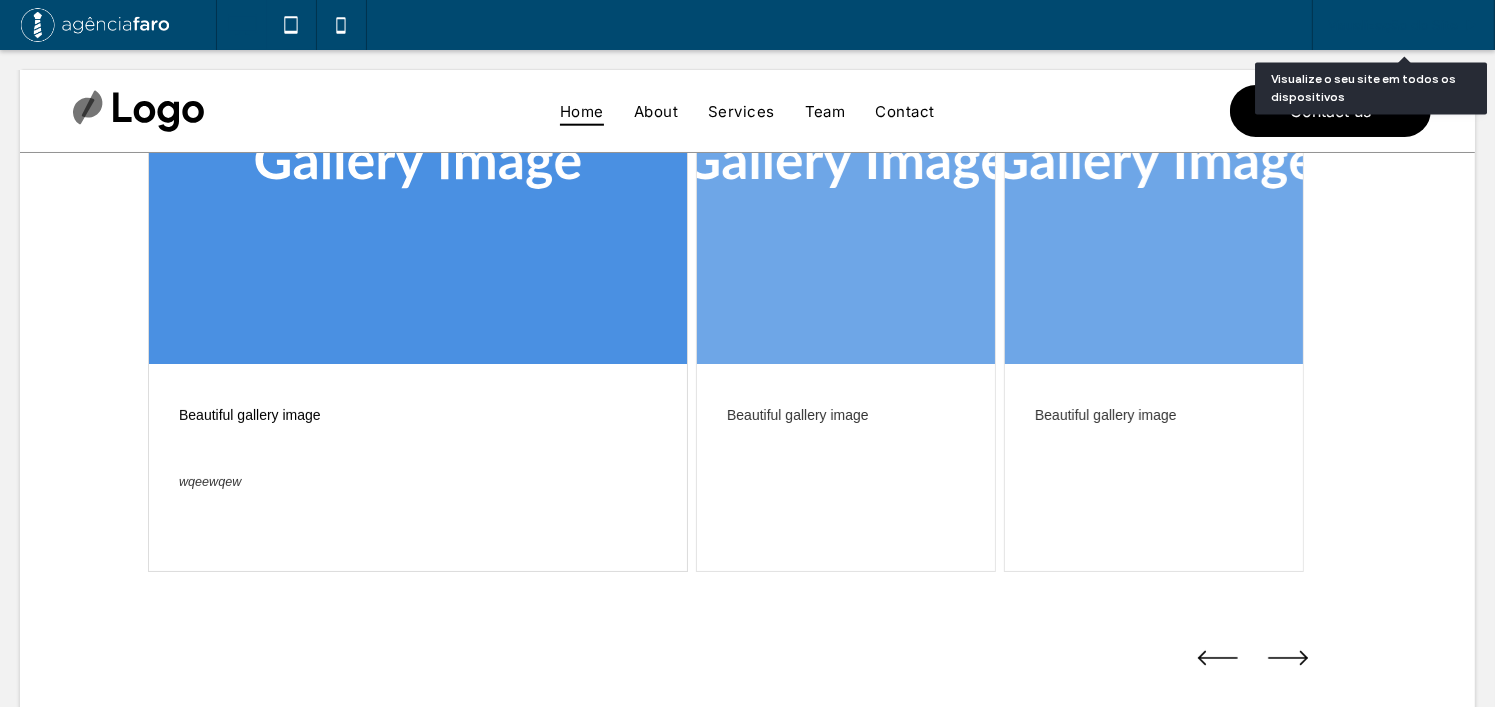 click on "Visualização do Site" at bounding box center (1393, 25) 